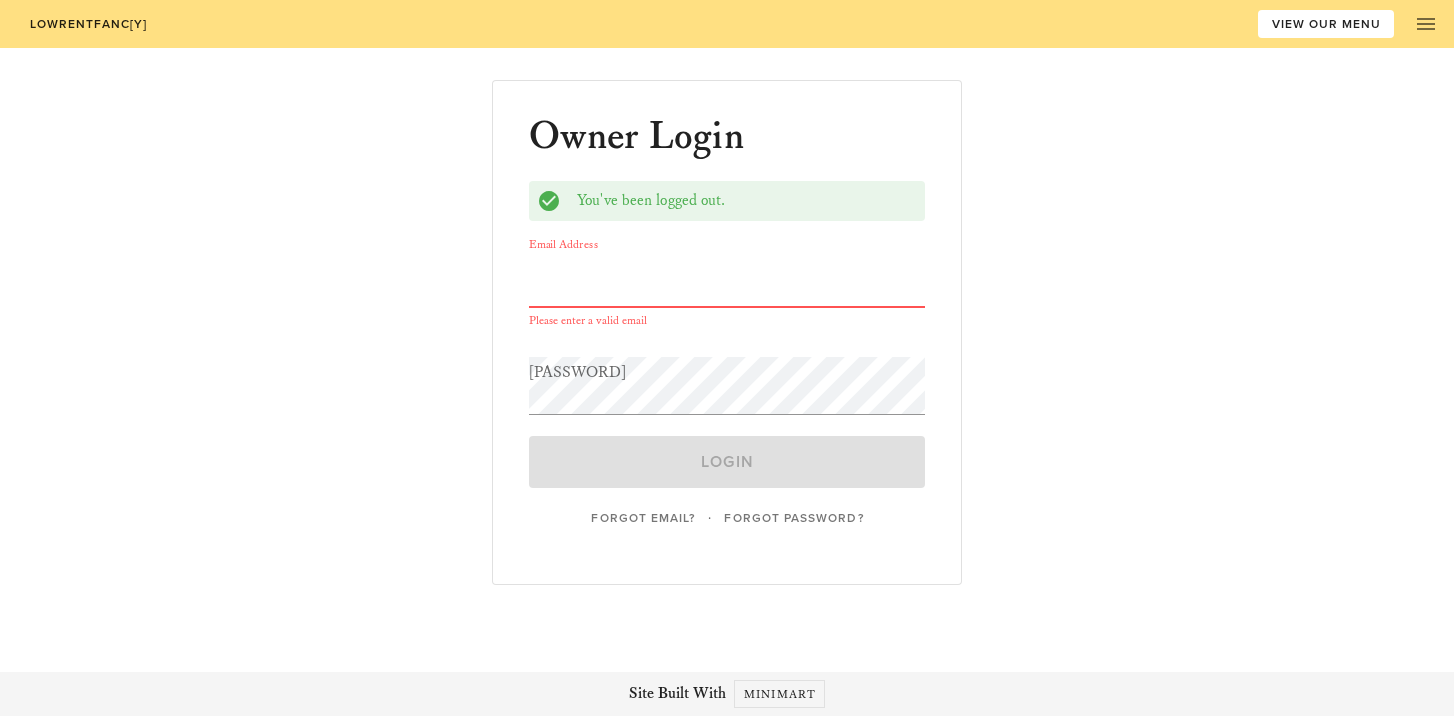 scroll, scrollTop: 0, scrollLeft: 0, axis: both 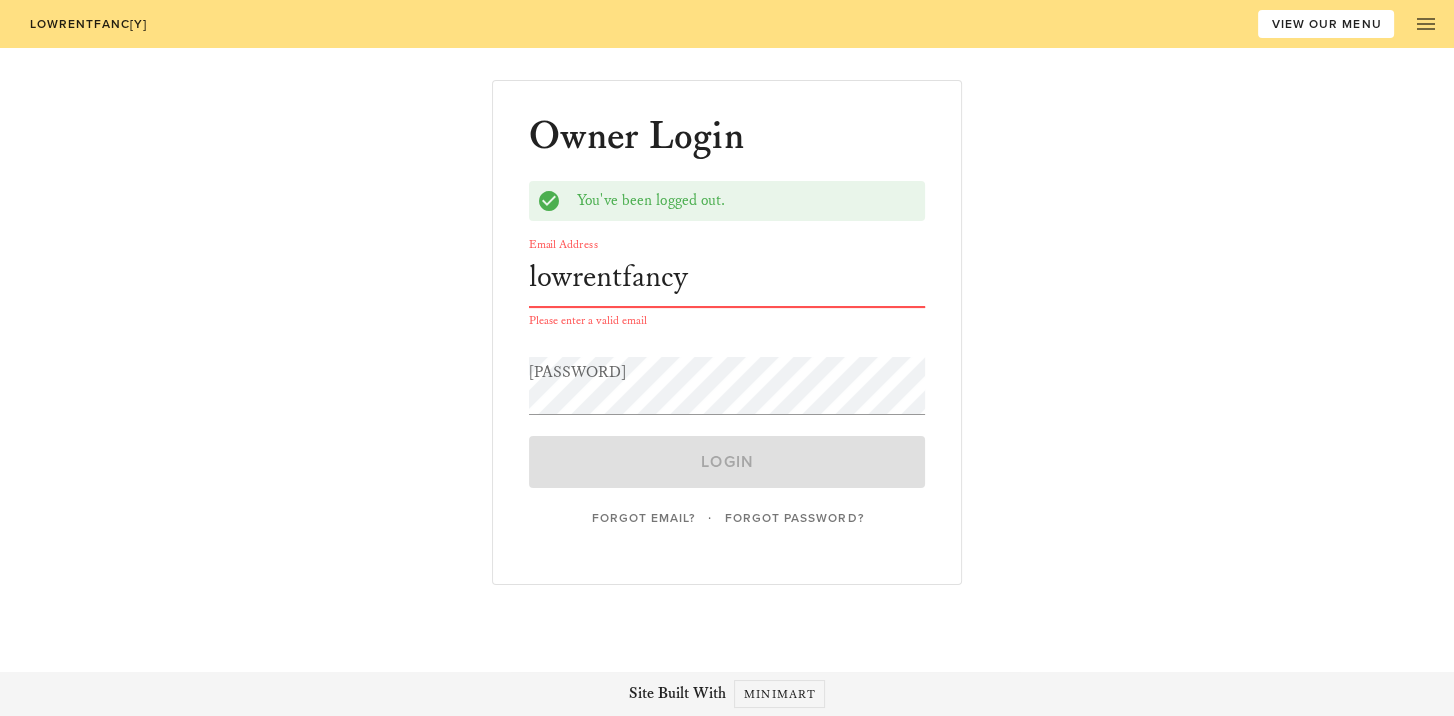 type on "[EMAIL]" 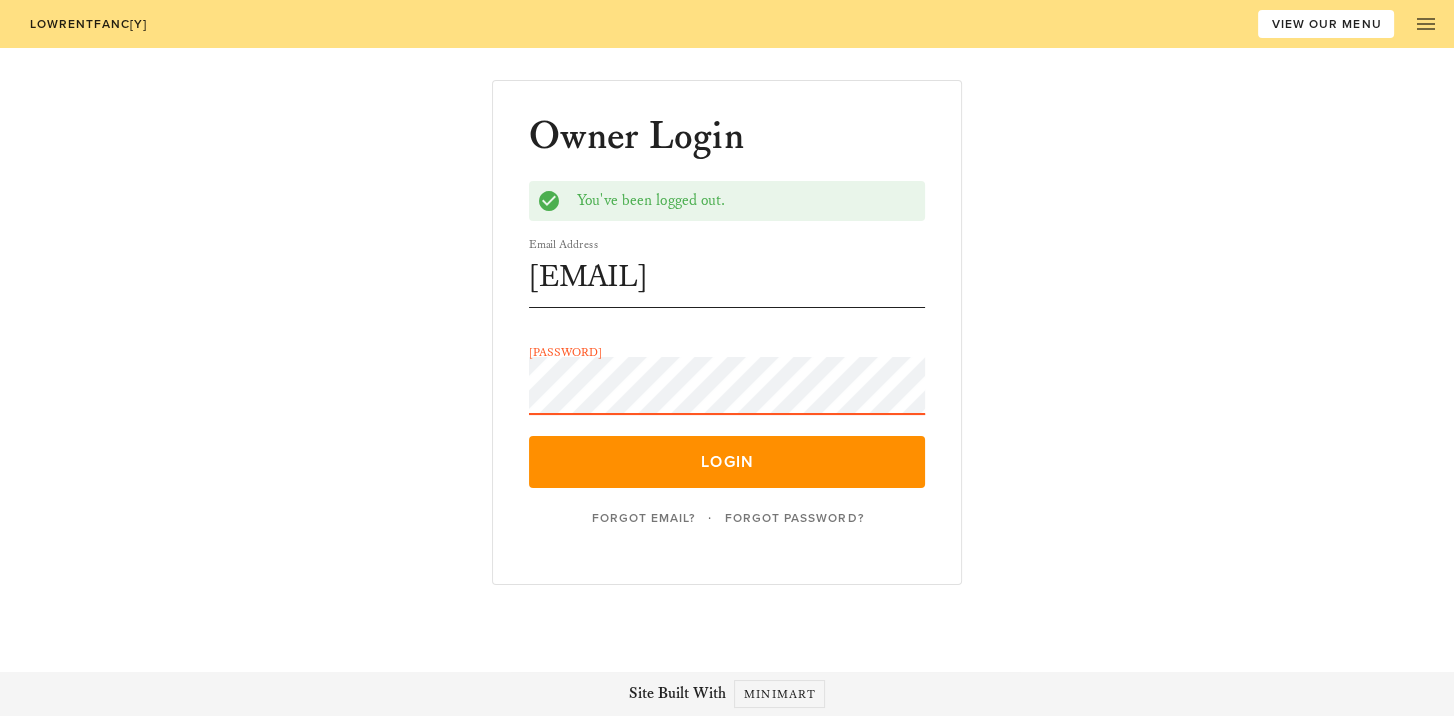 click on "Login" at bounding box center (727, 462) 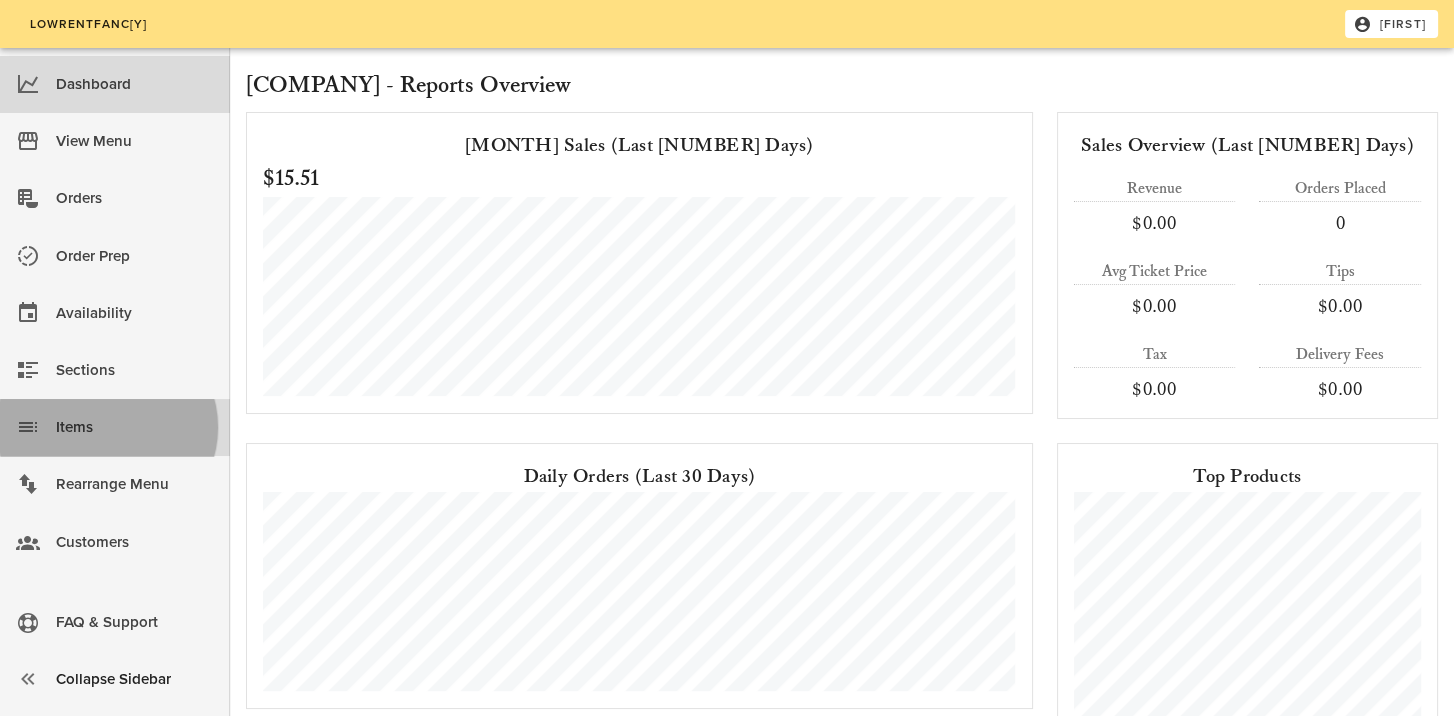 click on "Items" at bounding box center [135, 427] 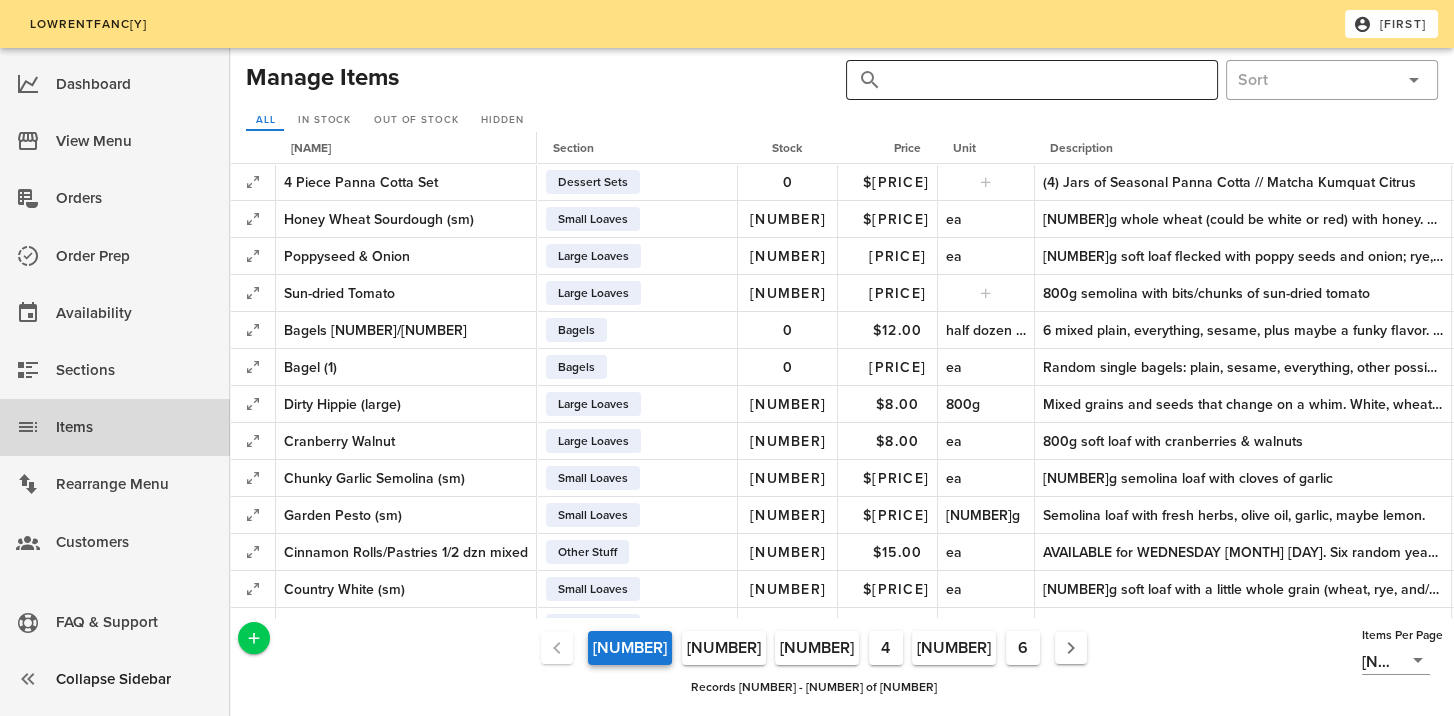 click at bounding box center (1044, 80) 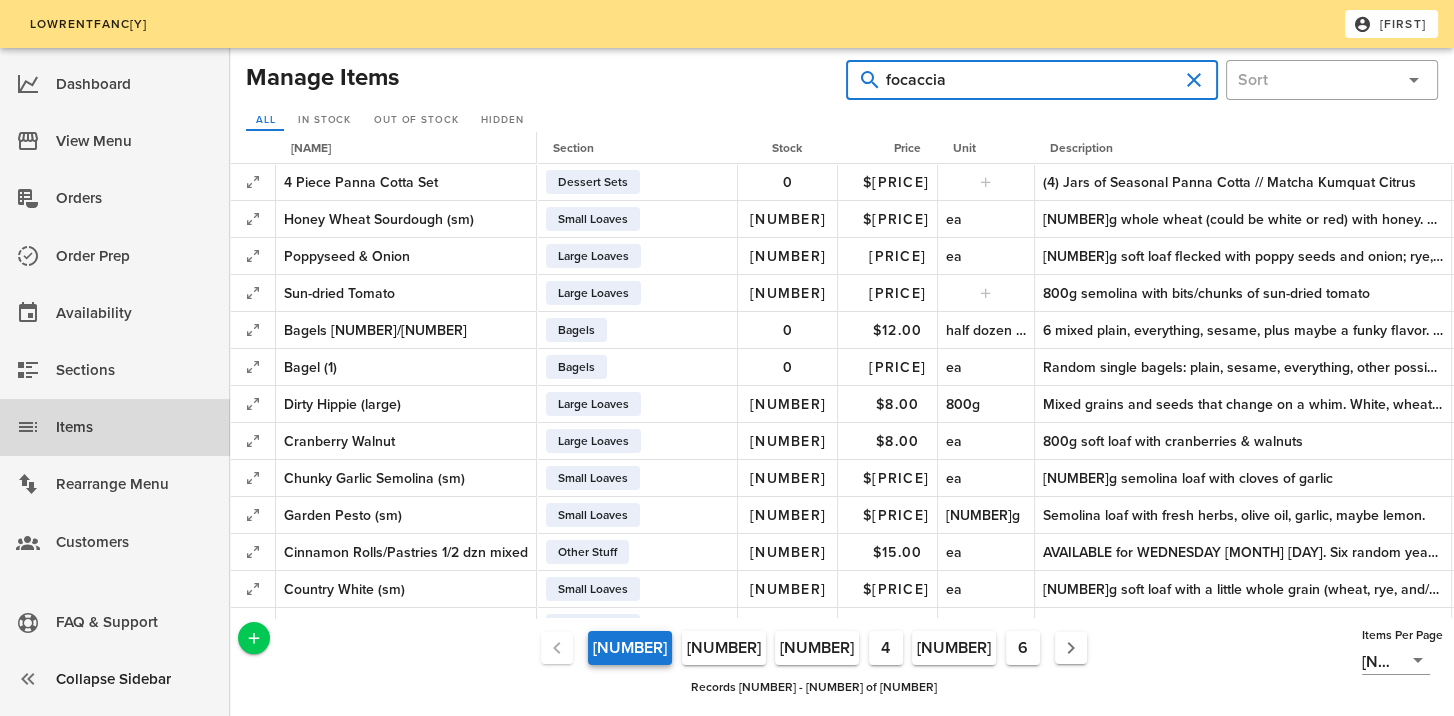 type on "focaccia" 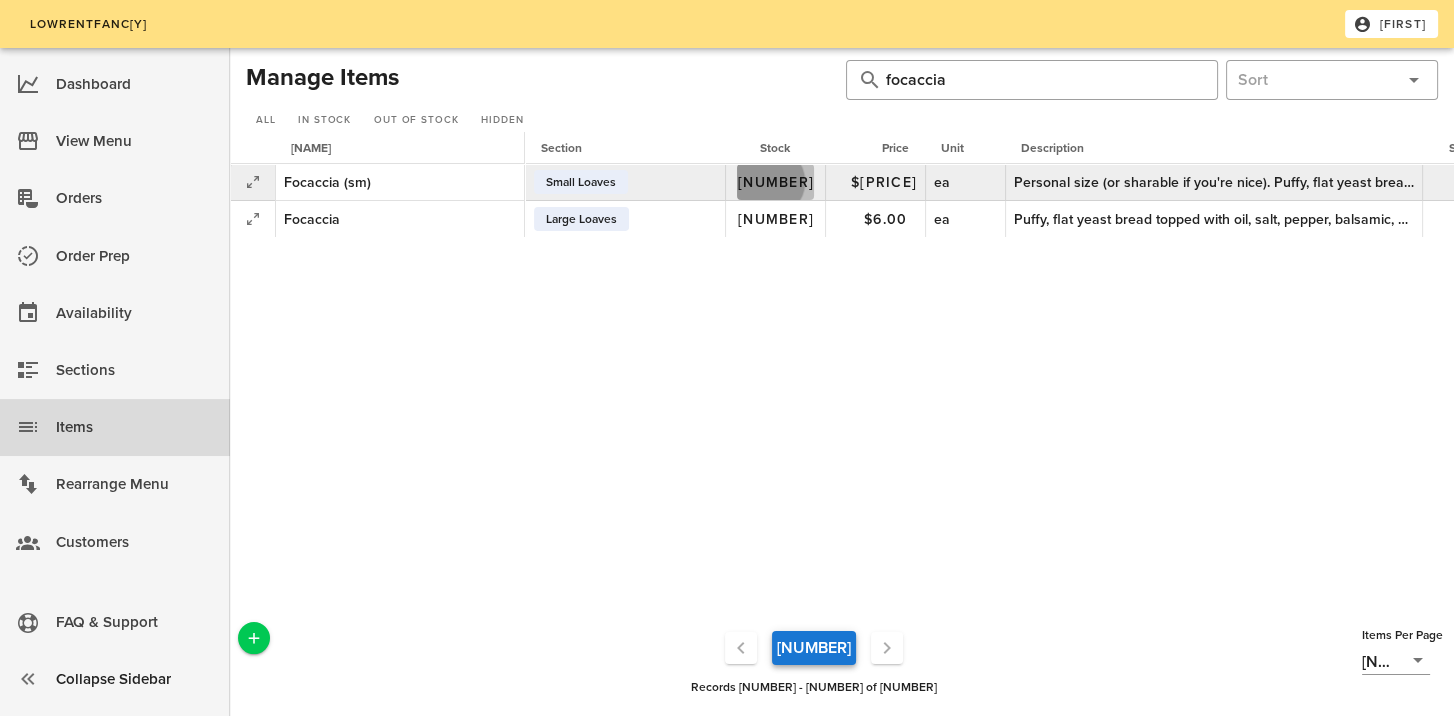 click on "[NUMBER]" at bounding box center [775, 182] 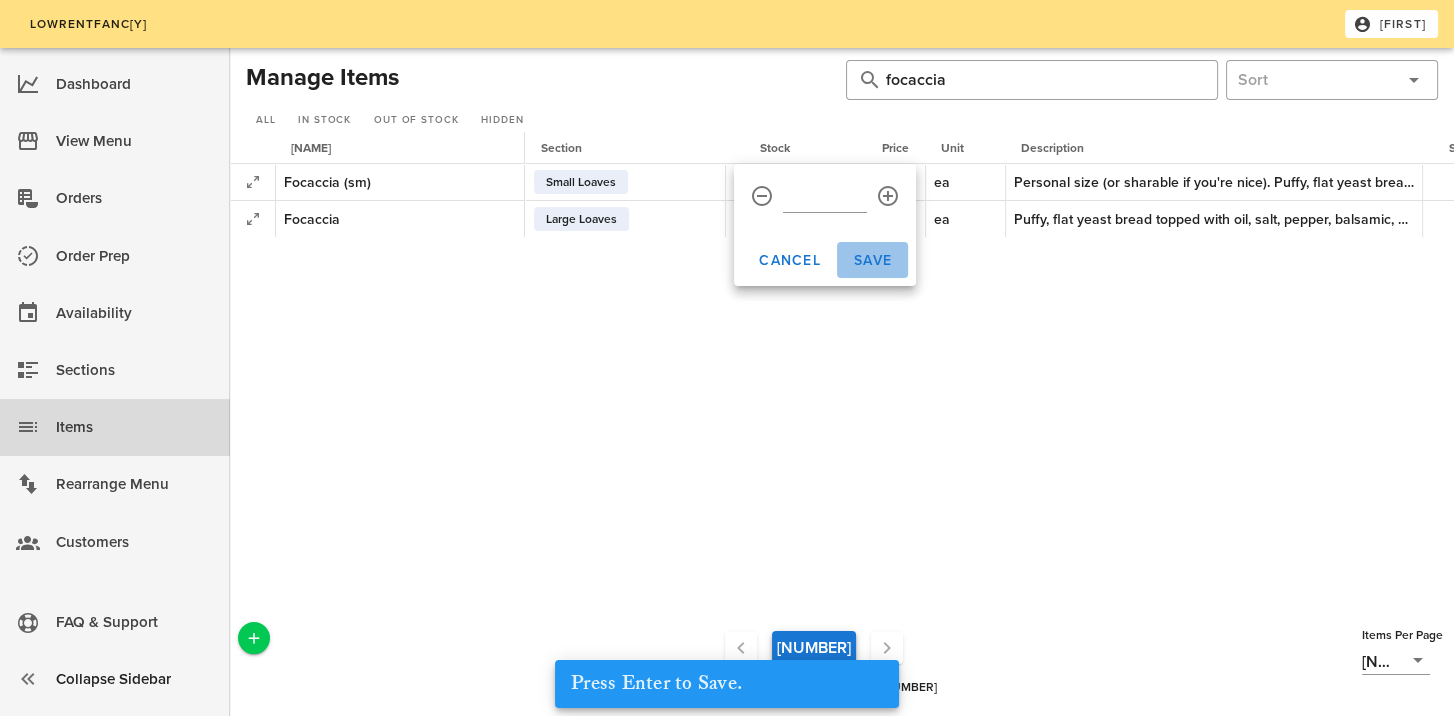 click on "Save" at bounding box center [872, 260] 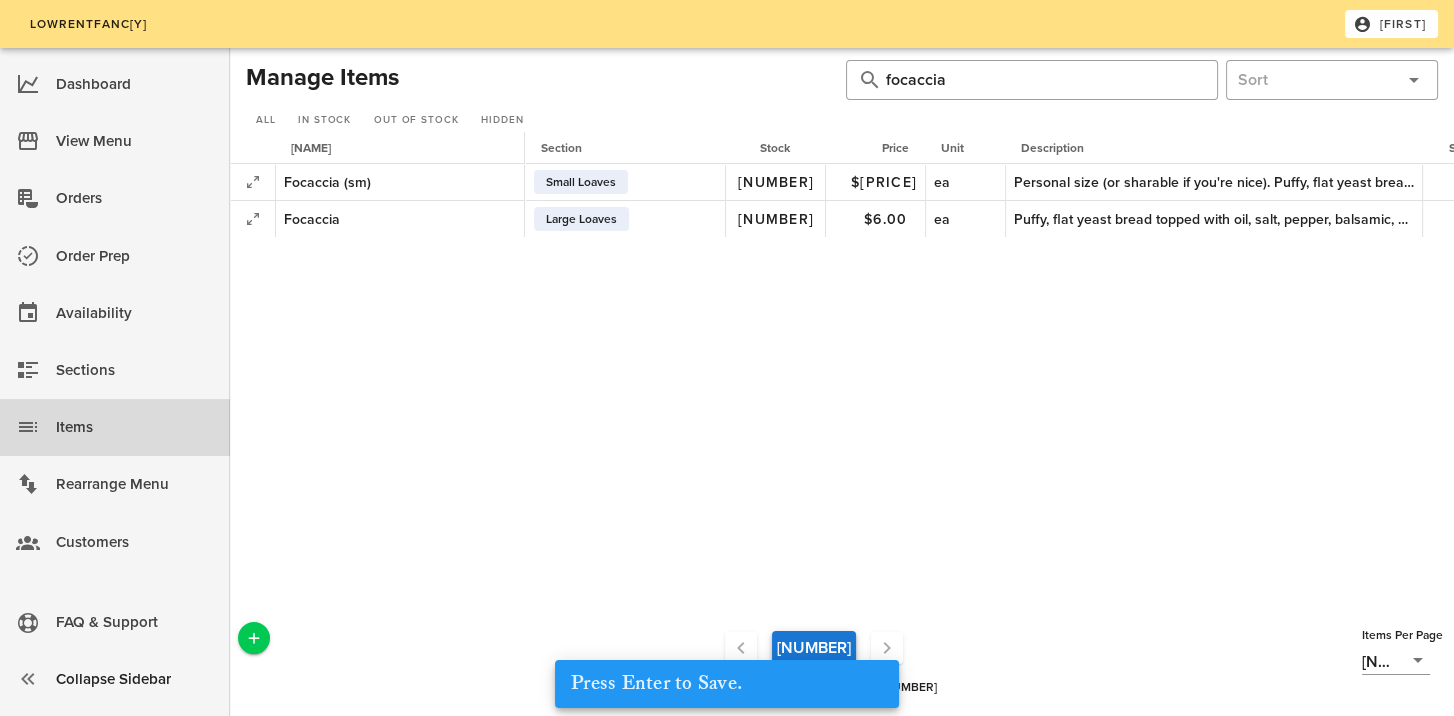 click on "Name Section Stock Price Unit Description Sold Out Unlimited Hidden Order Focaccia (sm) Small Loaves Small Loaves 3 $5.00 ea Personal size (or sharable if you're nice). Puffy, flat yeast bread topped with oil, salt, pepper, balsamic, herbs, garlic, shallots, and/or lemon peel (changes from week to week). 0 Focaccia Large Loaves Large Loaves 1 $6.00 ea Puffy, flat yeast bread topped with oil, salt, pepper, balsamic, herbs, garlic, shallots, and/or lemon peel (changes from week to week). 0" at bounding box center [842, 375] 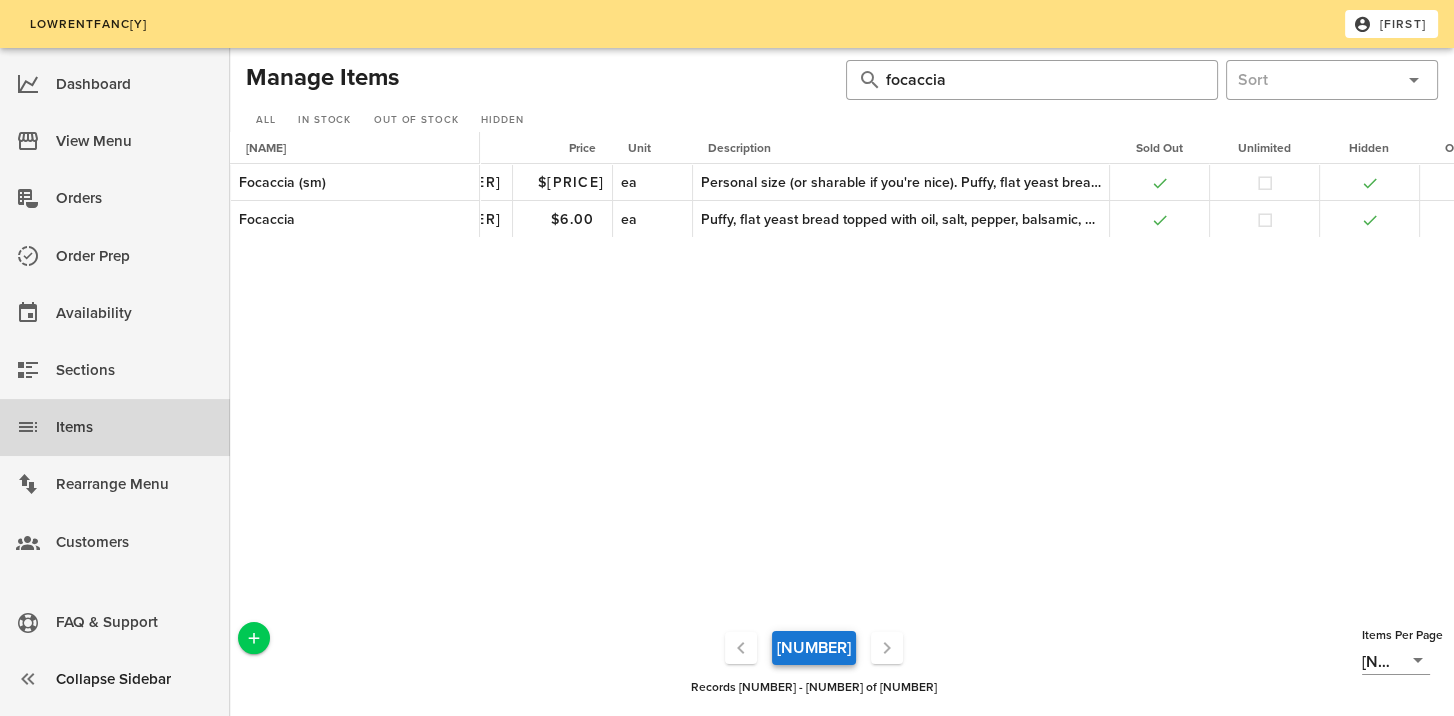 scroll, scrollTop: 0, scrollLeft: 359, axis: horizontal 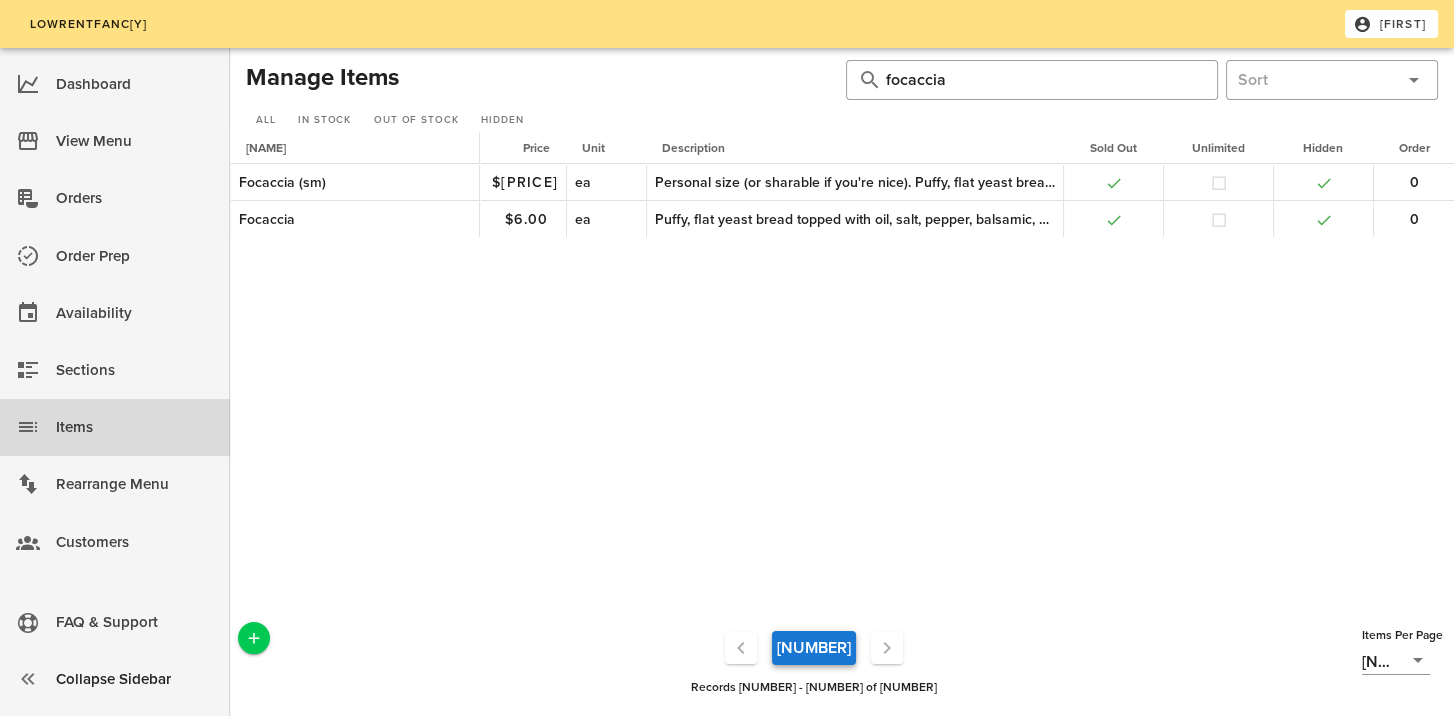 click on "Description" at bounding box center (854, 148) 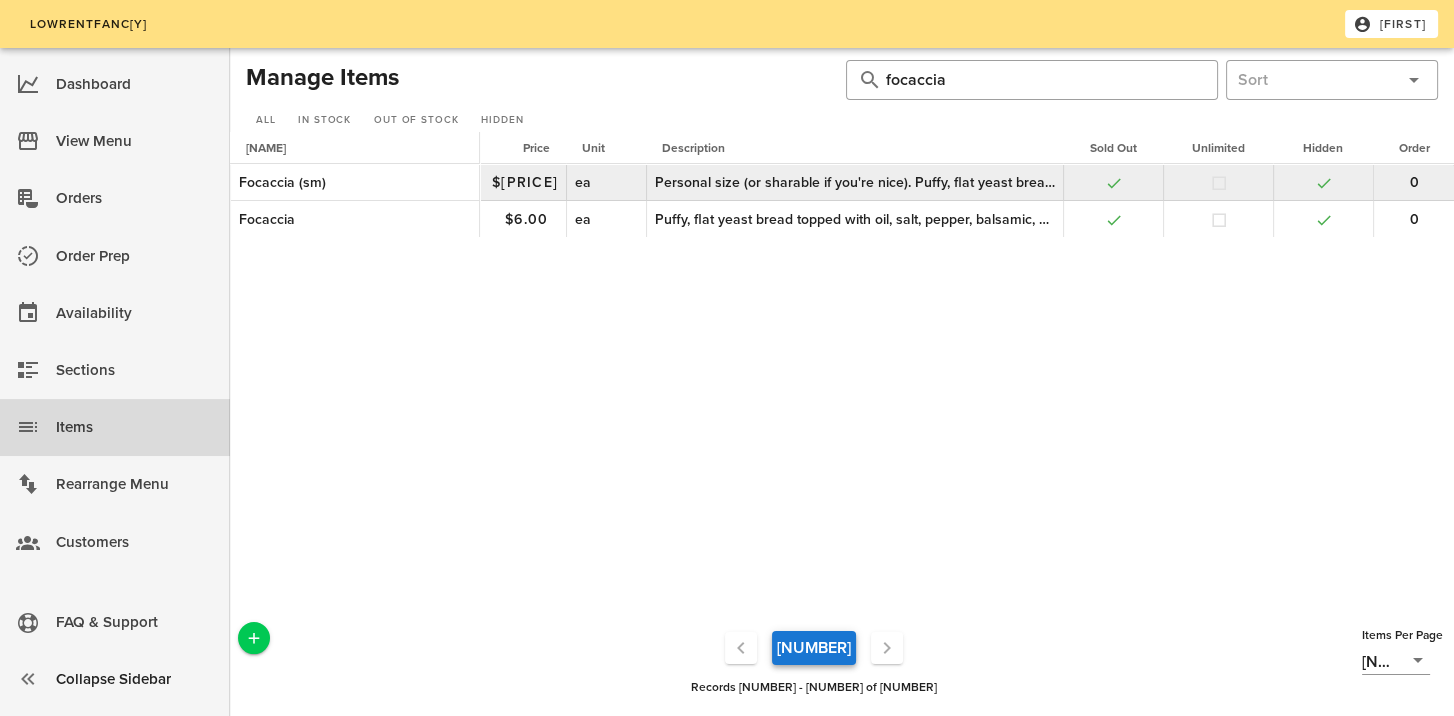 click on "Personal size (or sharable if you're nice). Puffy, flat yeast bread topped with oil, salt, pepper, balsamic, herbs, garlic, shallots, and/or lemon peel (changes from week to week)." at bounding box center [855, 182] 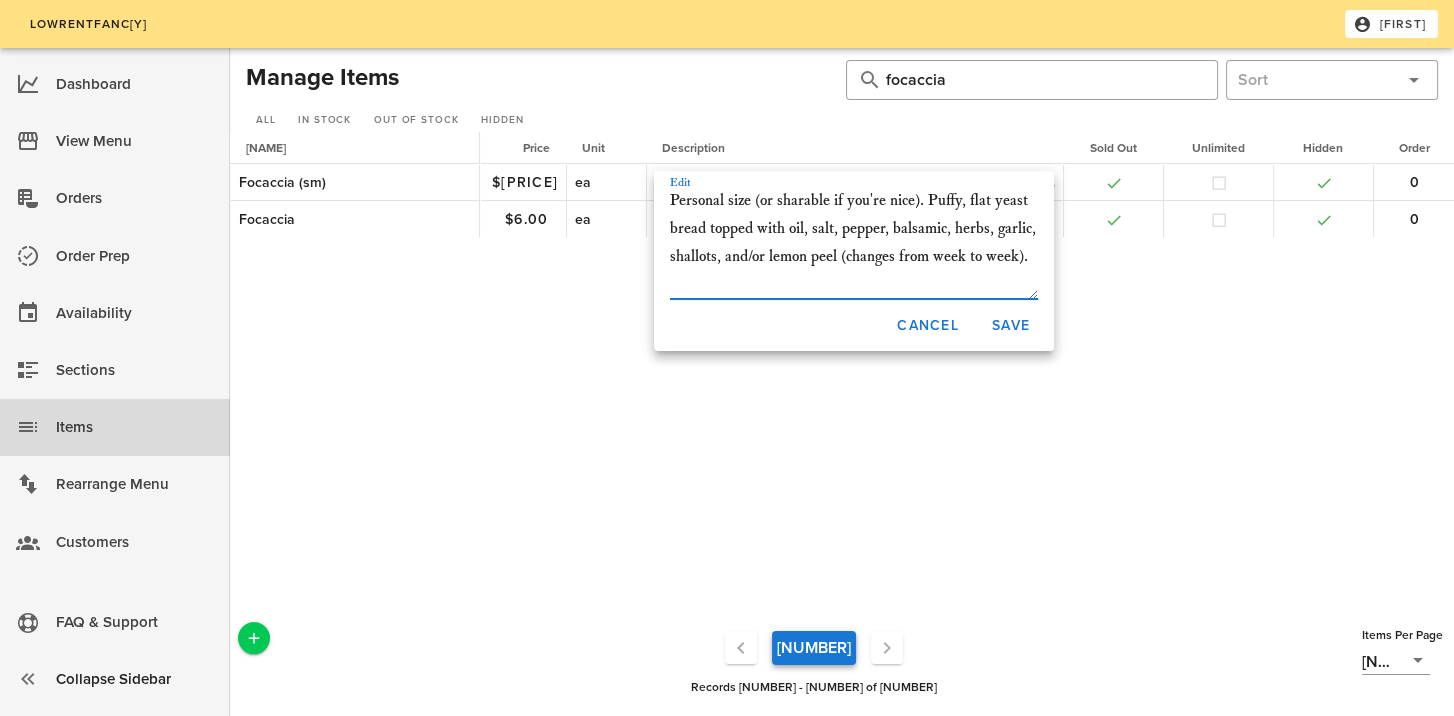click on "Personal size (or sharable if you're nice). Puffy, flat yeast bread topped with oil, salt, pepper, balsamic, herbs, garlic, shallots, and/or lemon peel (changes from week to week)." at bounding box center (854, 243) 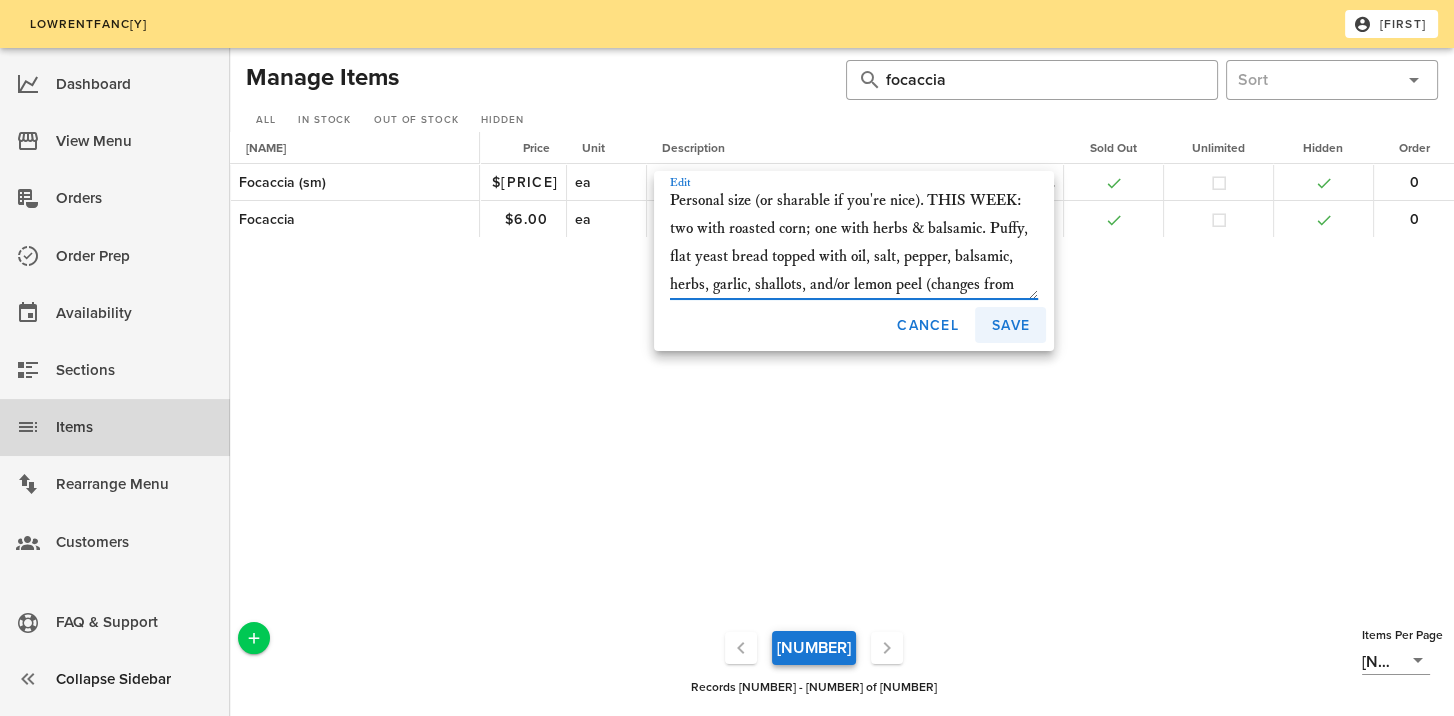 type on "Personal size (or sharable if you're nice). THIS WEEK: two with roasted corn; one with herbs & balsamic. Puffy, flat yeast bread topped with oil, salt, pepper, balsamic, herbs, garlic, shallots, and/or lemon peel (changes from week to week)." 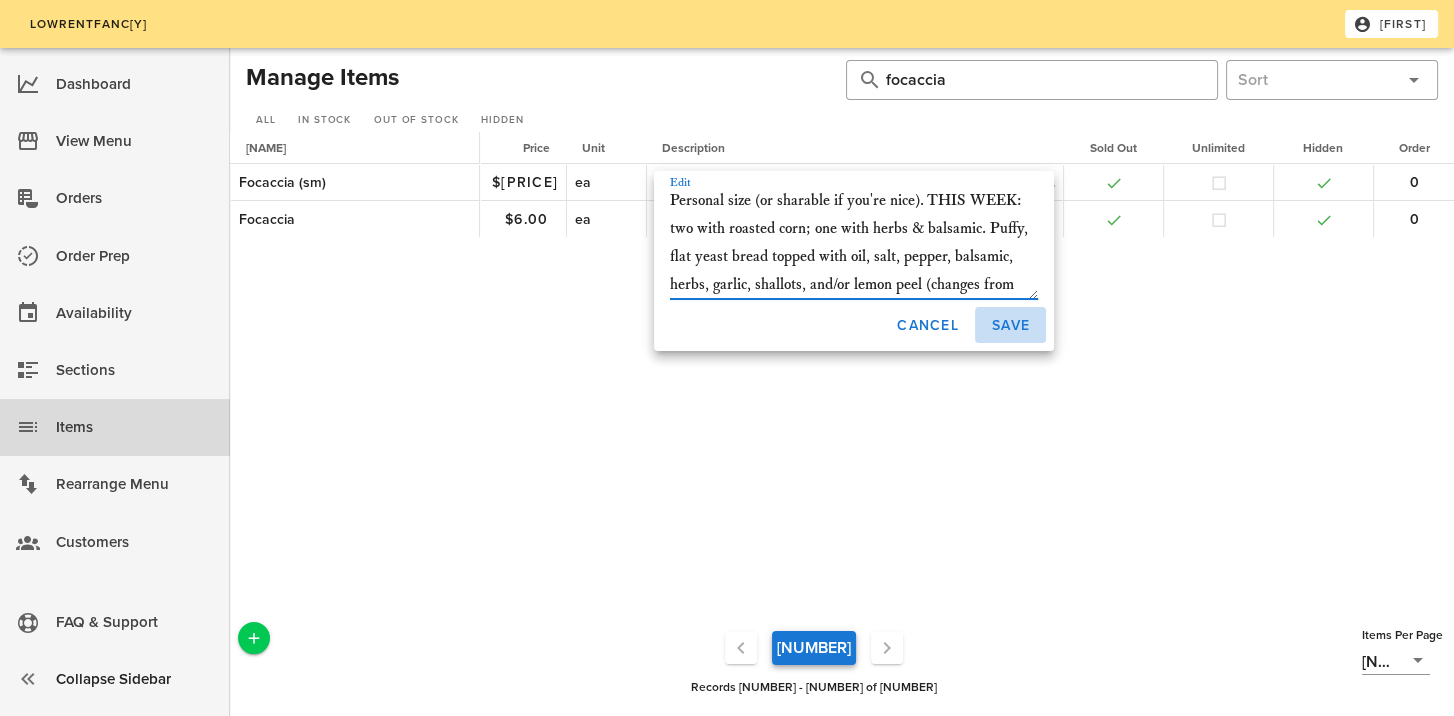 click on "Save" at bounding box center [1010, 325] 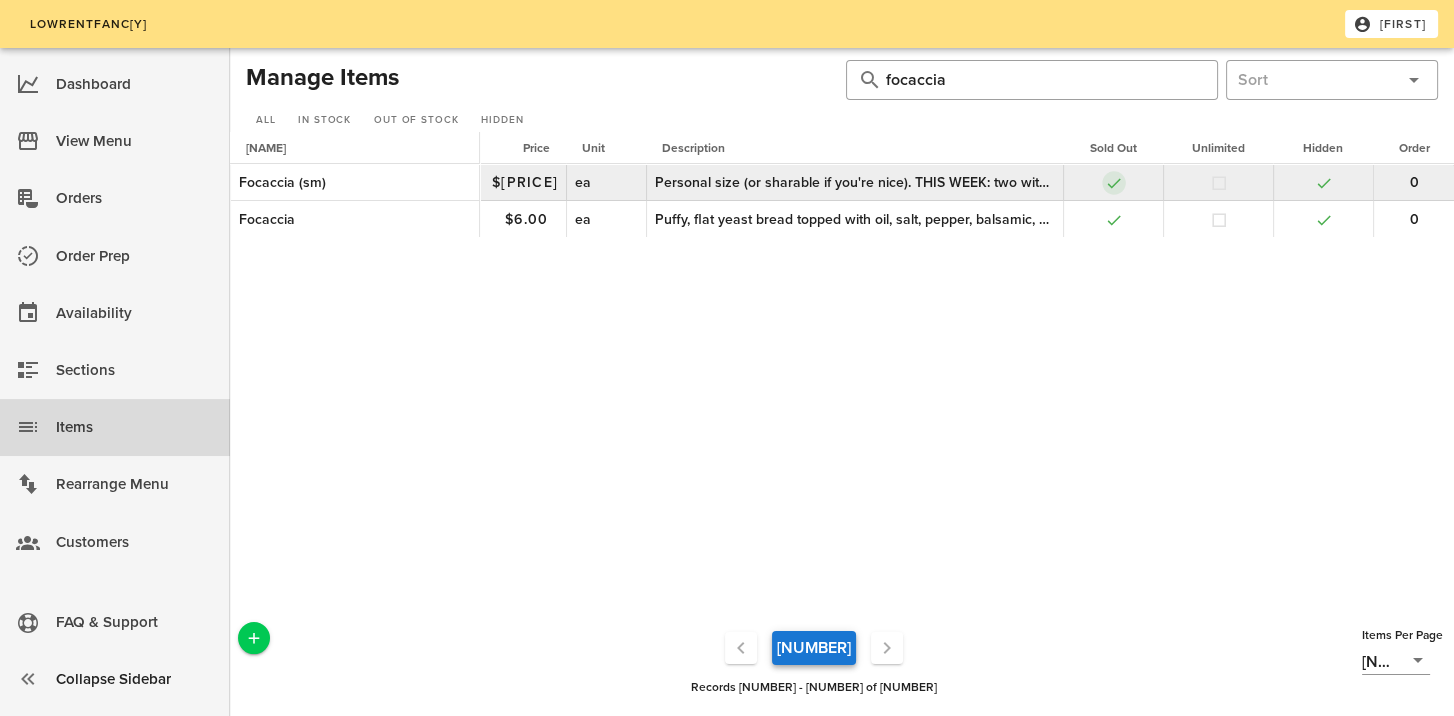 click at bounding box center (1114, 183) 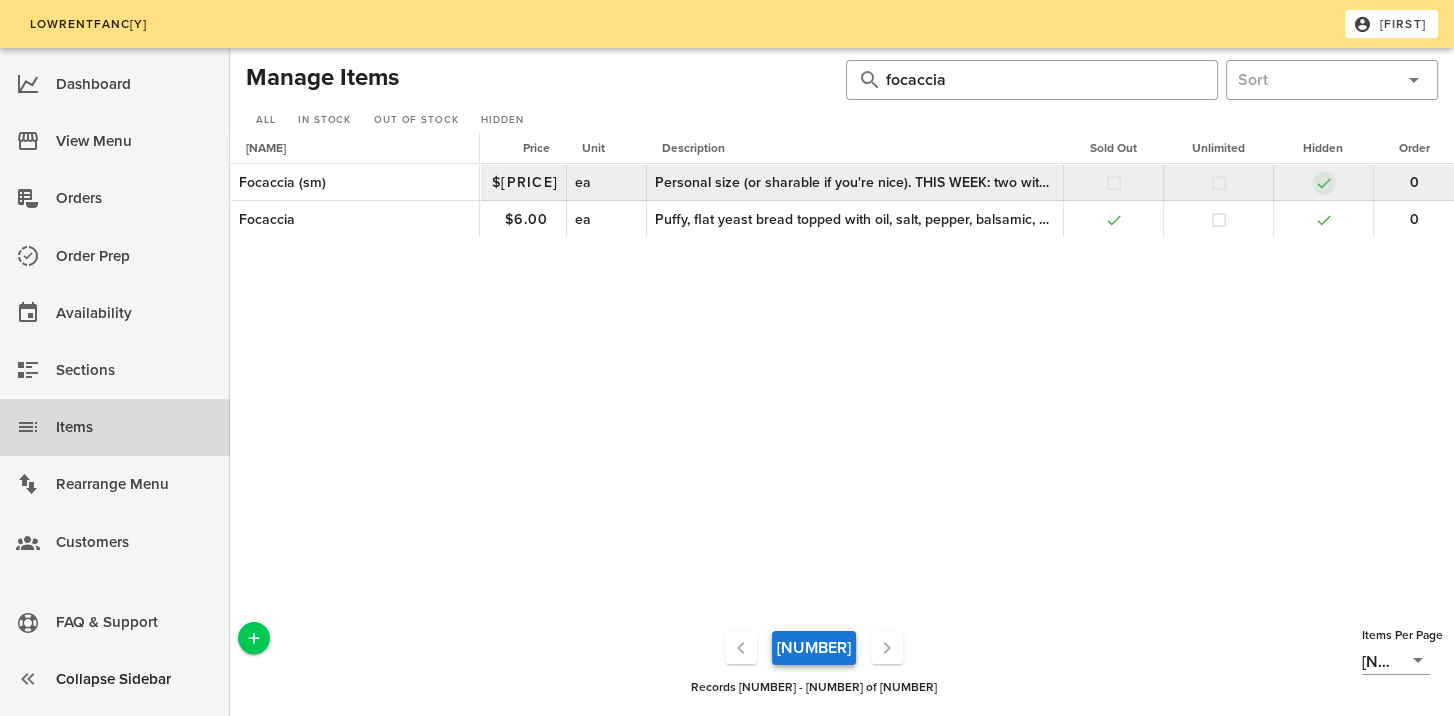 click at bounding box center (1324, 183) 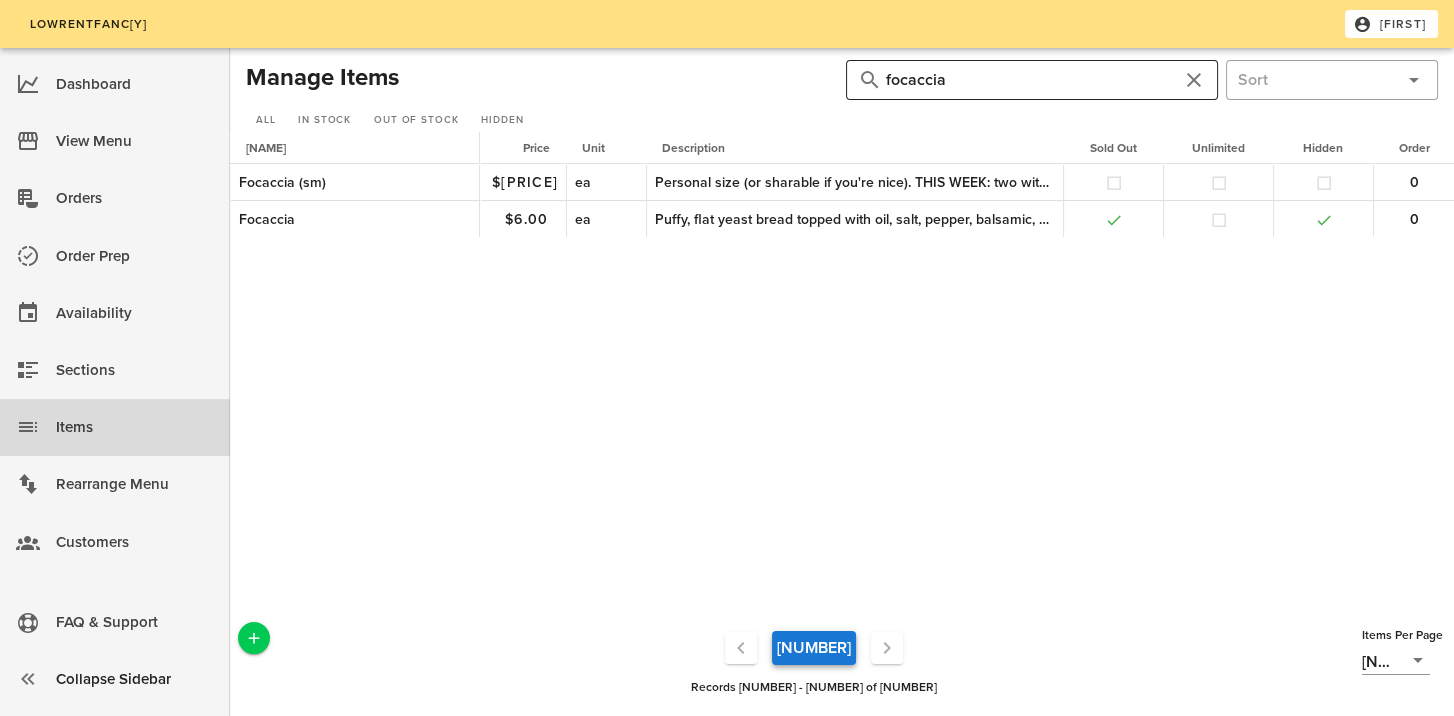 click at bounding box center (1194, 80) 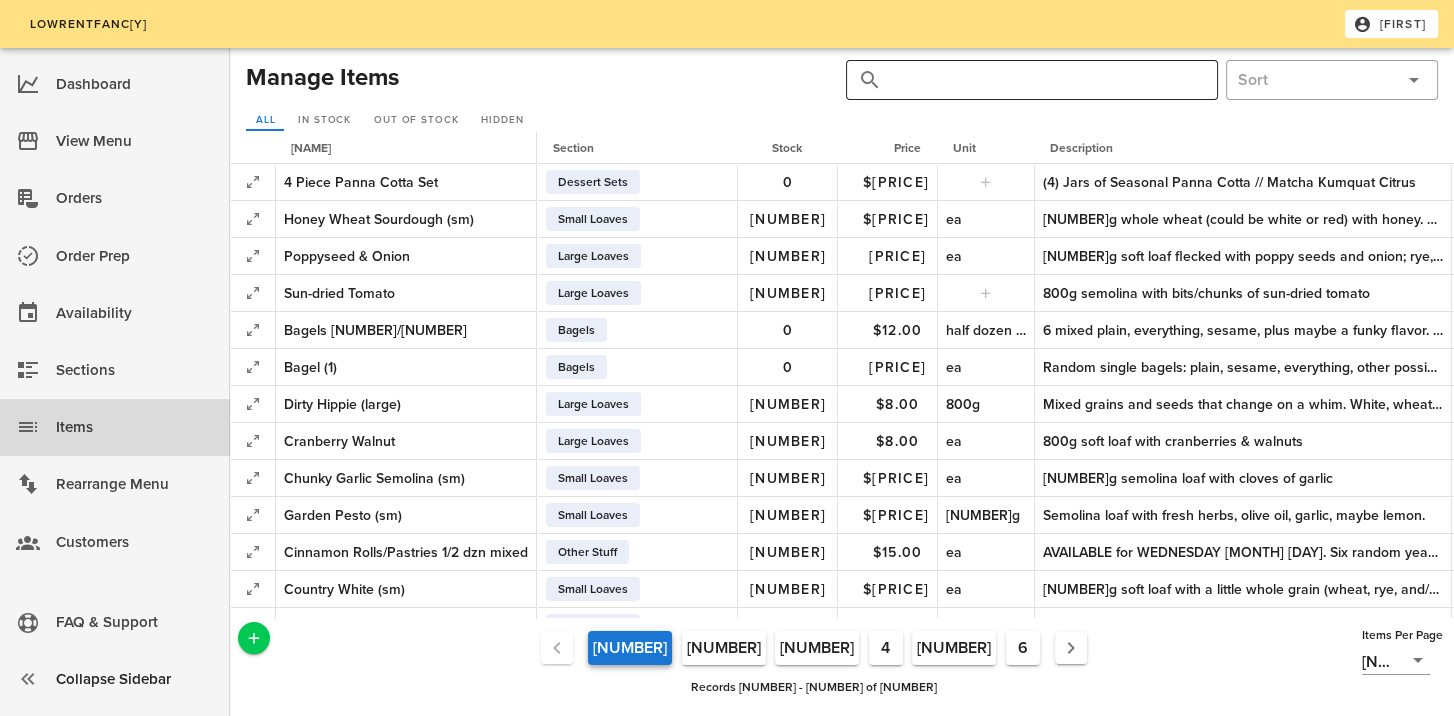 click at bounding box center [1044, 80] 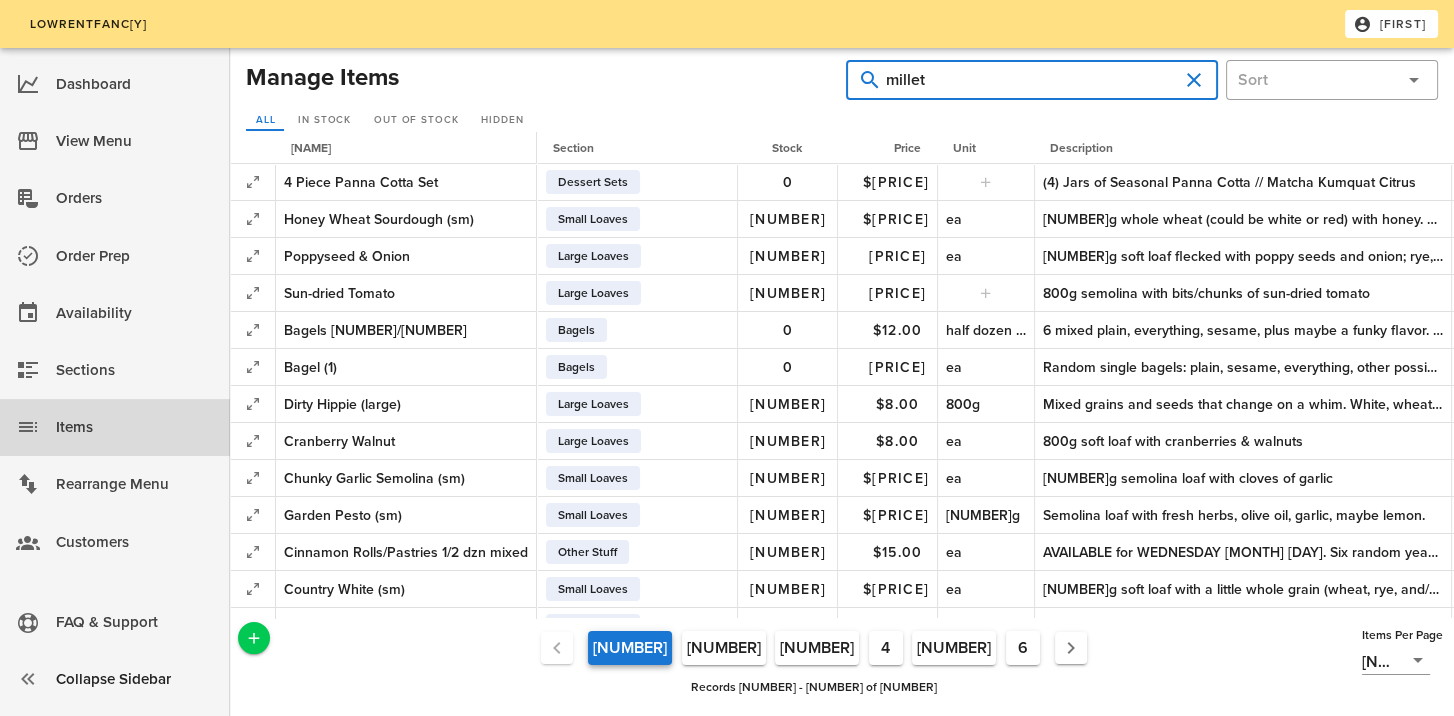 type on "millet" 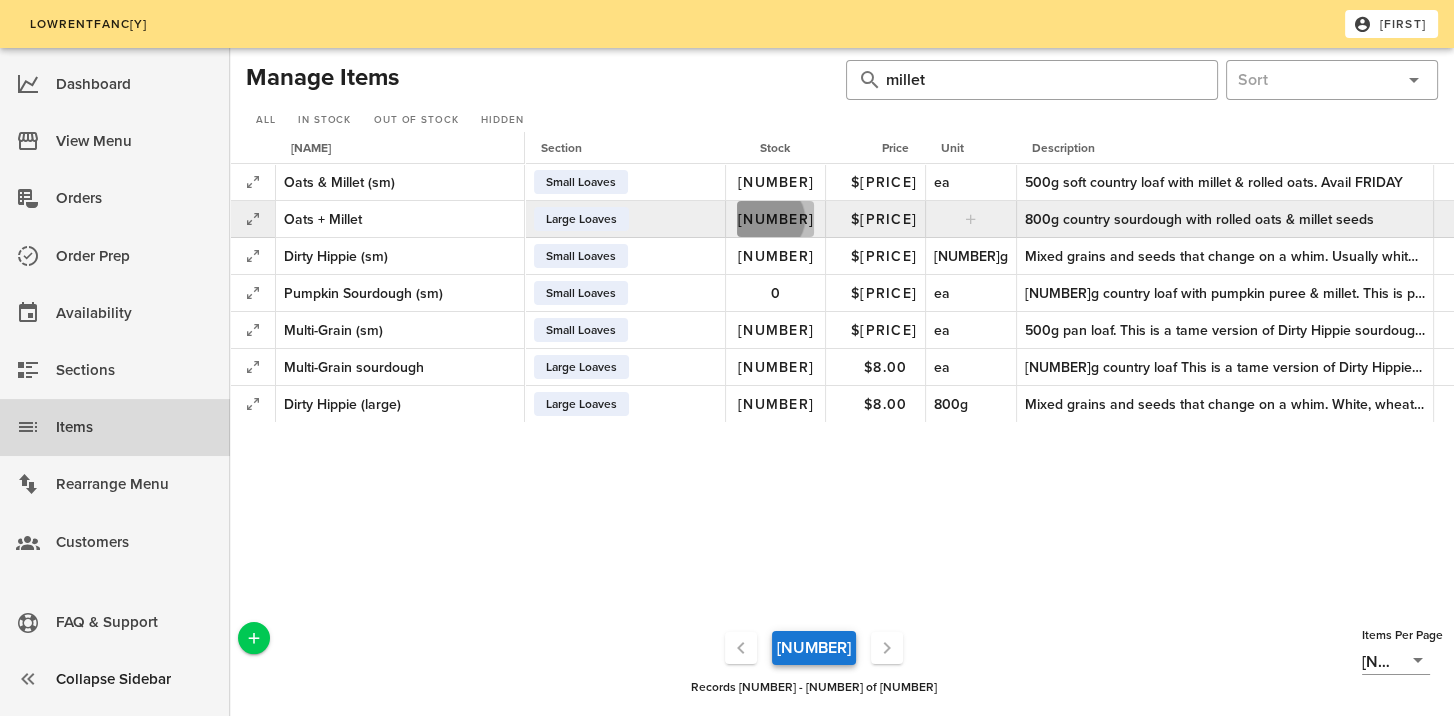 click on "[NUMBER]" at bounding box center [775, 219] 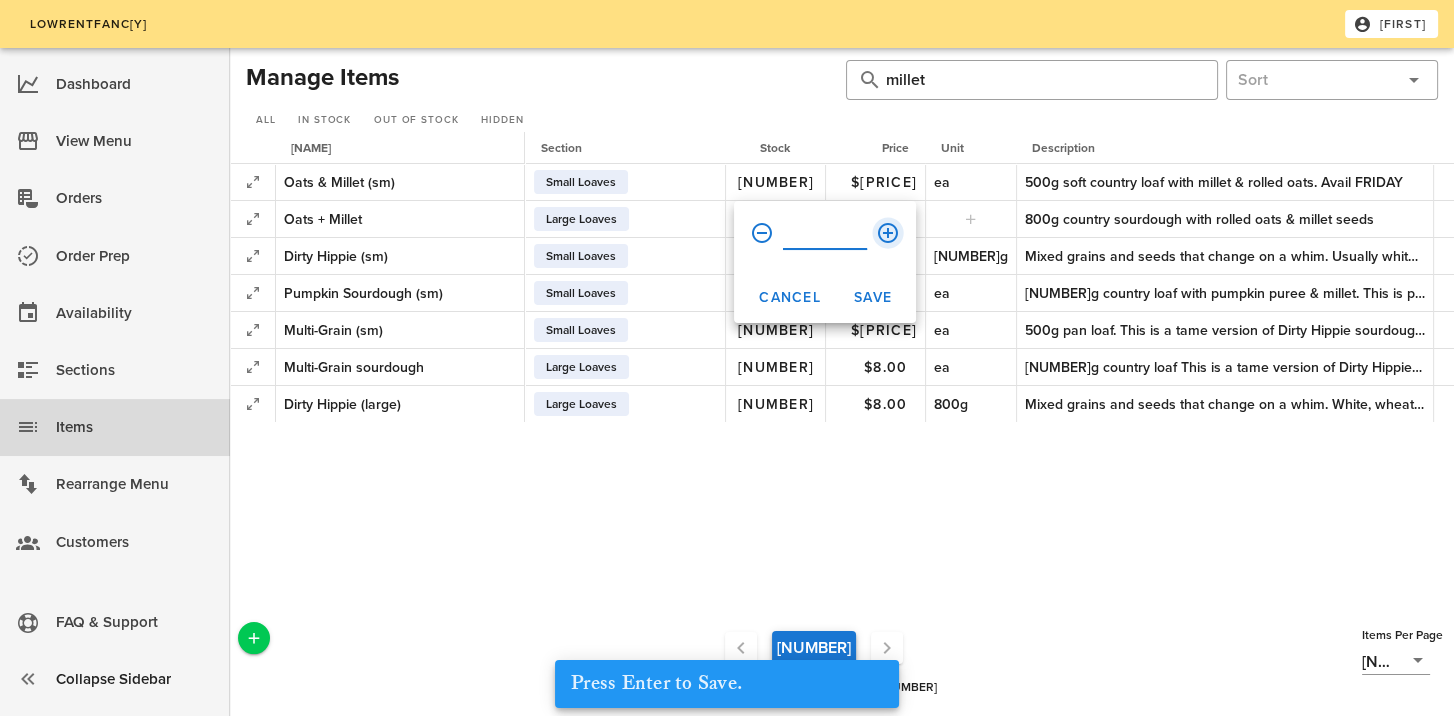 click at bounding box center [888, 233] 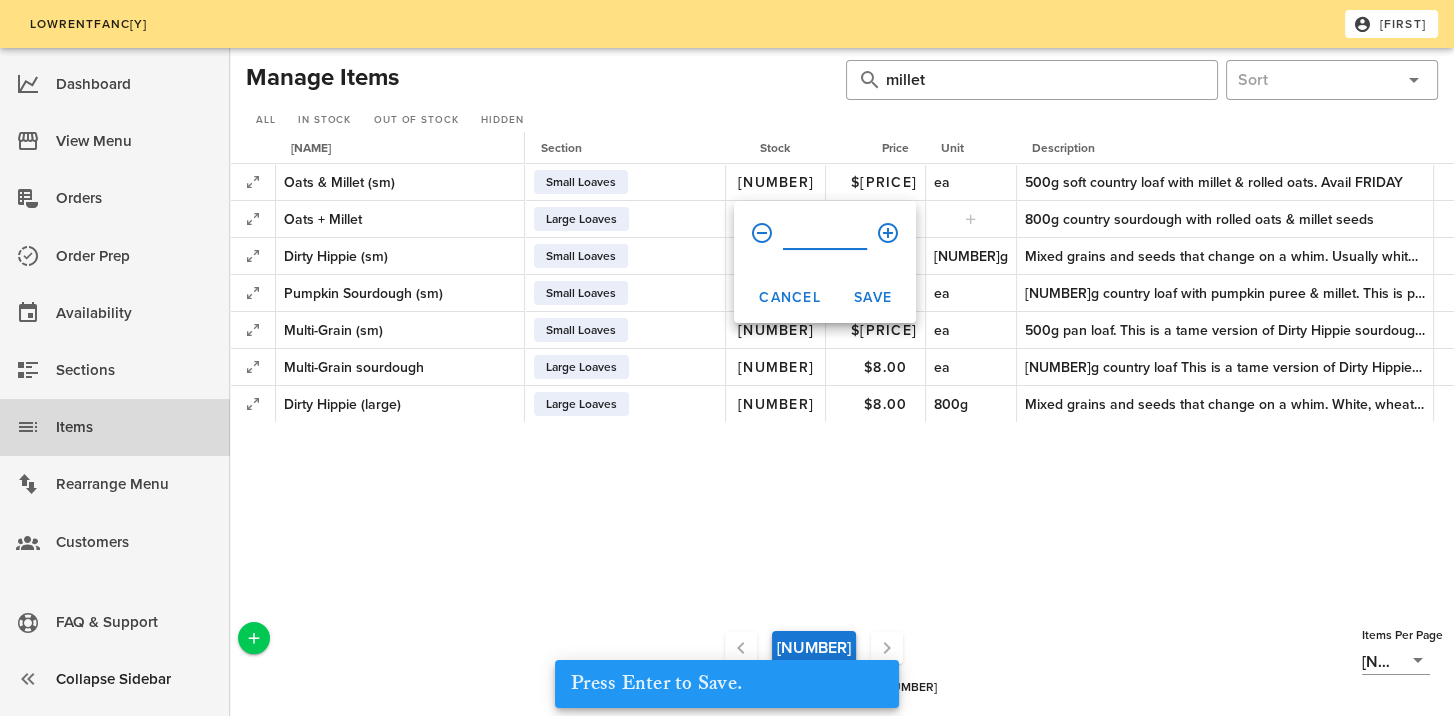type on "[NUMBER]" 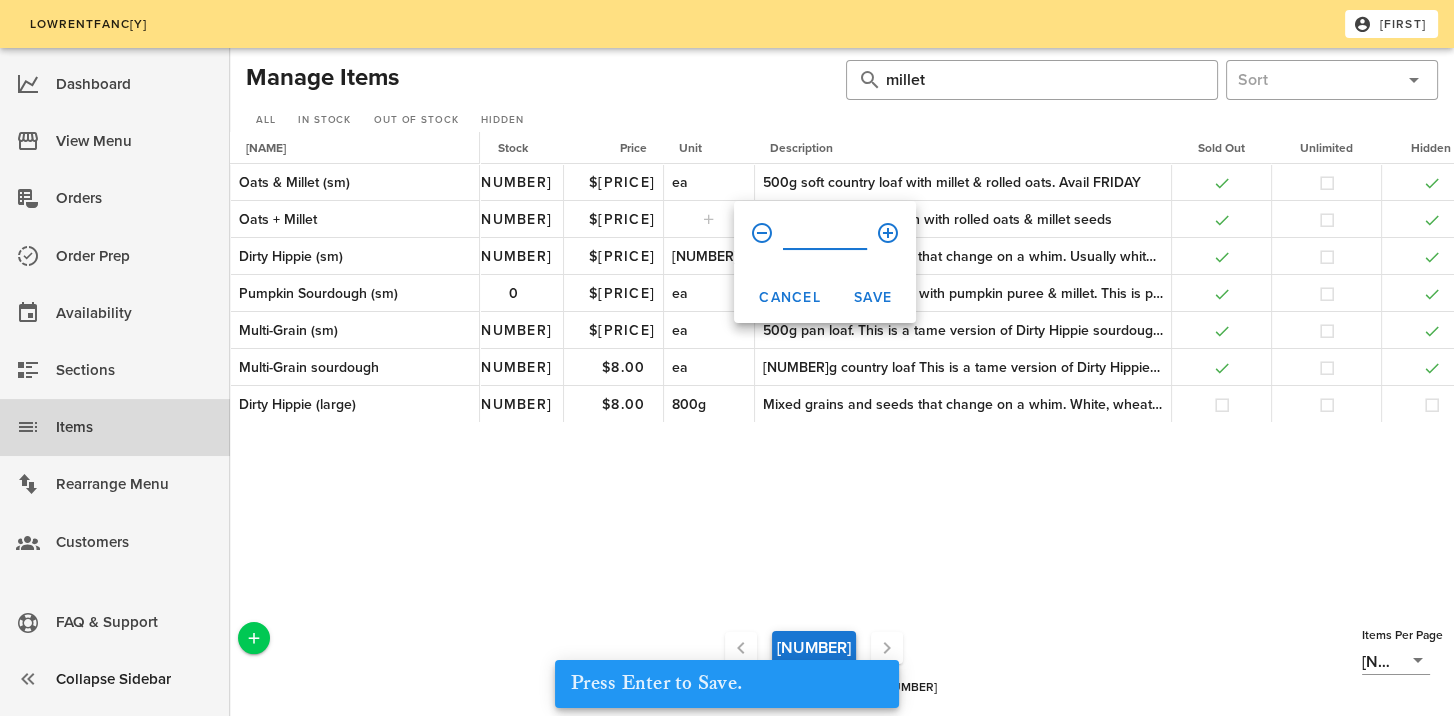 scroll, scrollTop: 0, scrollLeft: 359, axis: horizontal 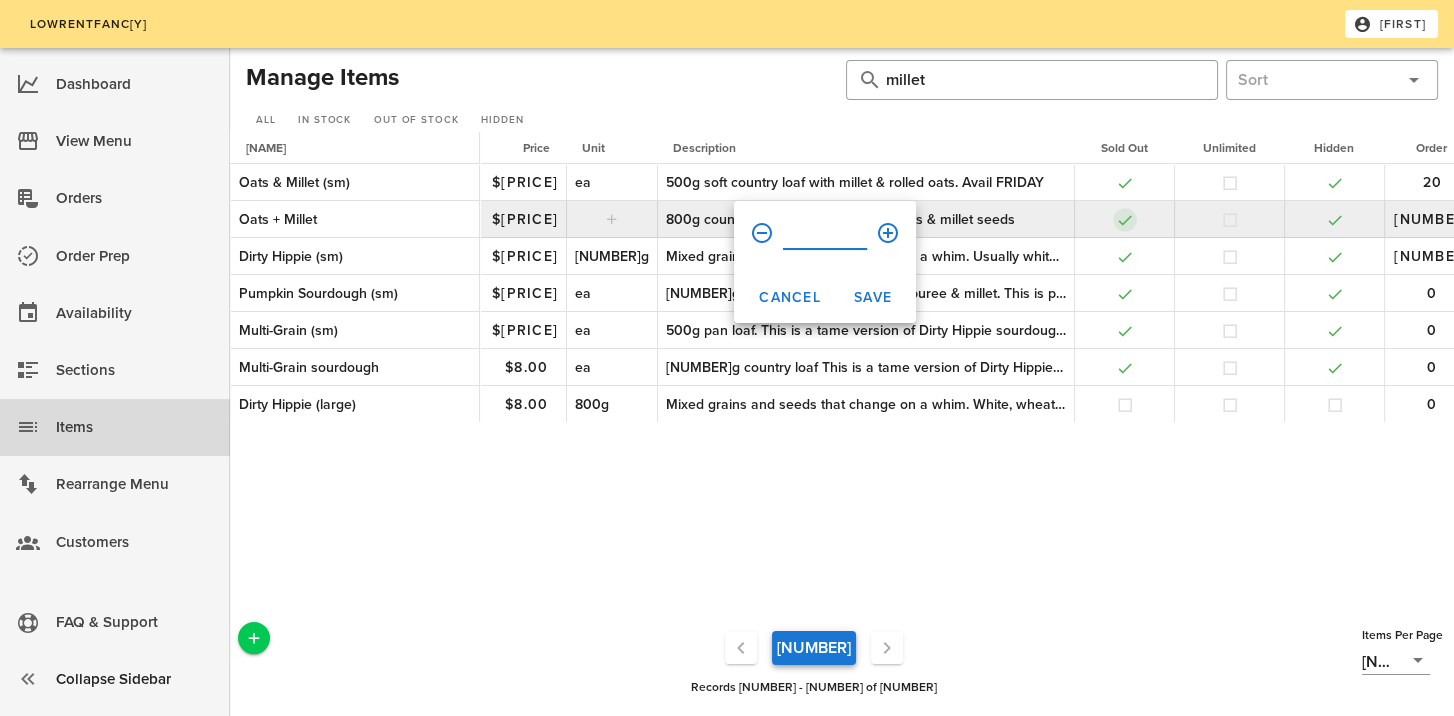 click at bounding box center [1125, 220] 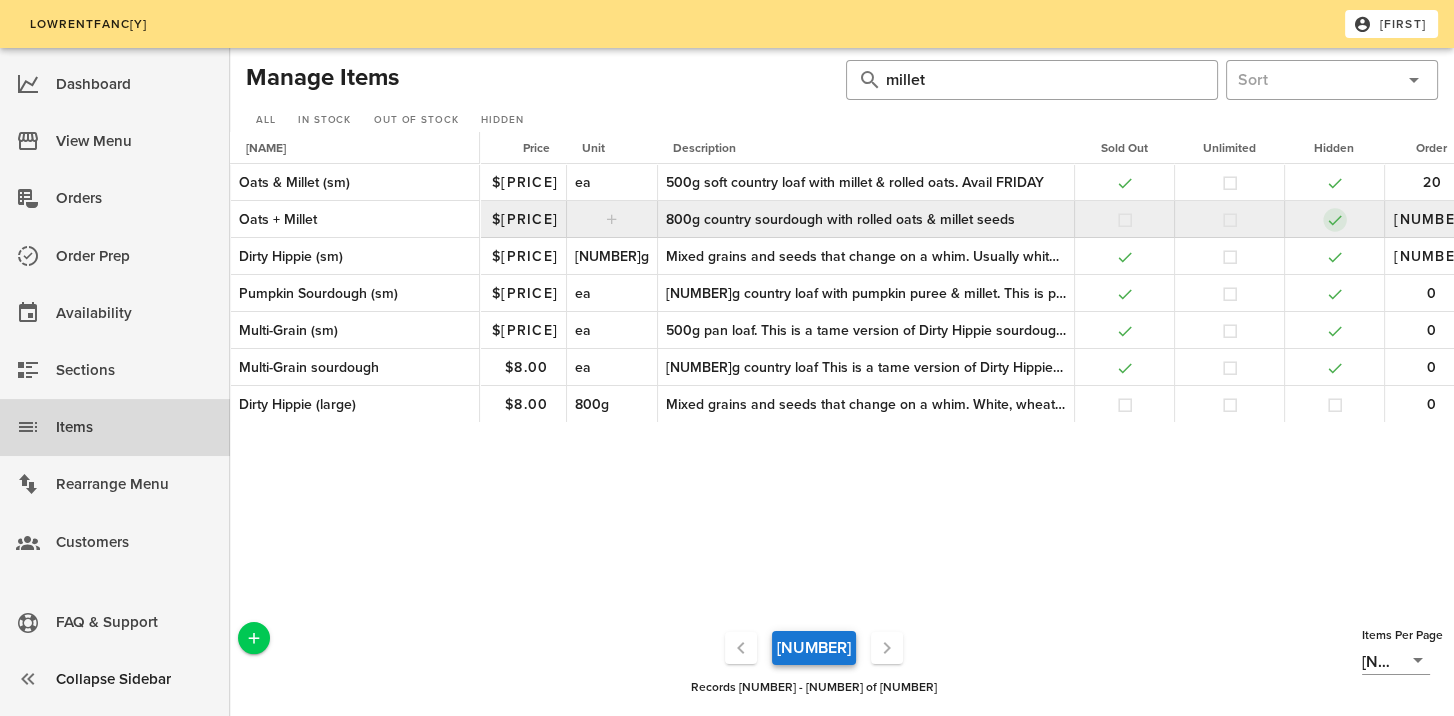 click at bounding box center [1335, 220] 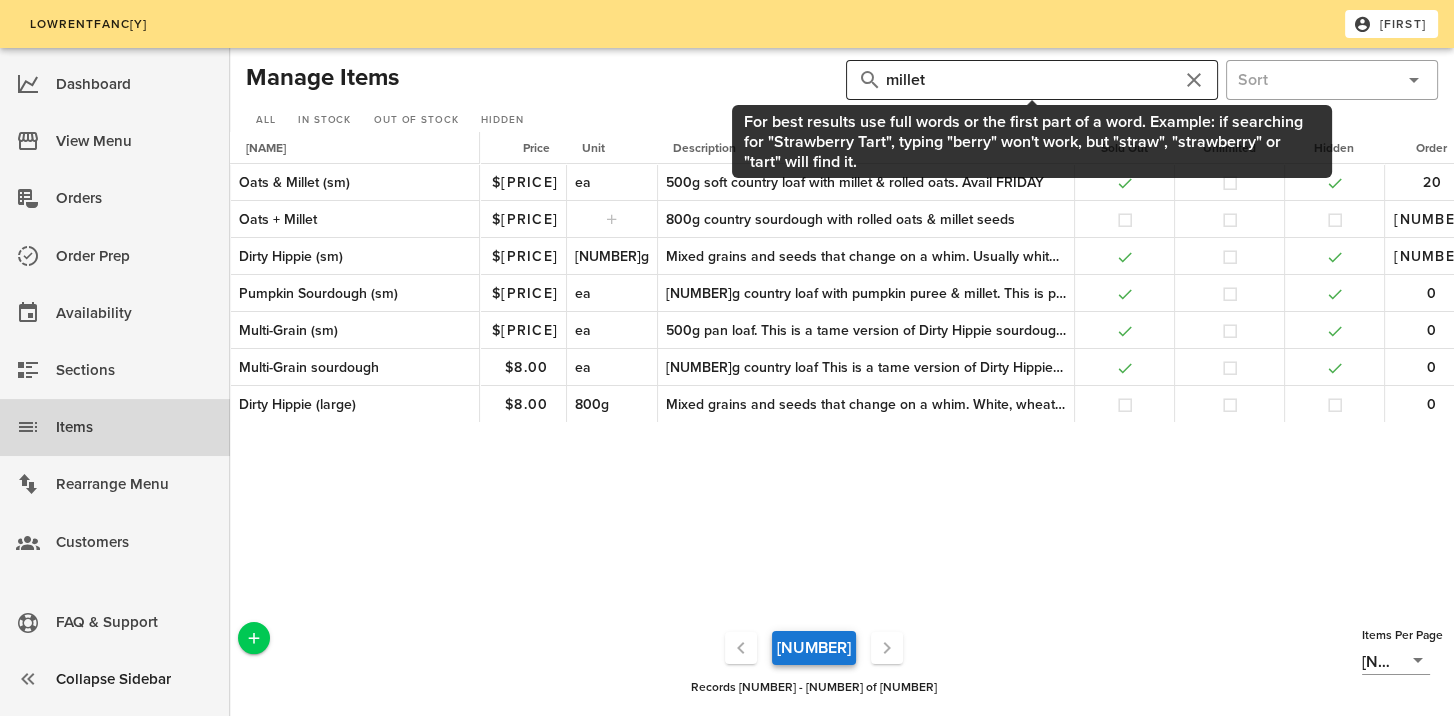 click at bounding box center (1194, 80) 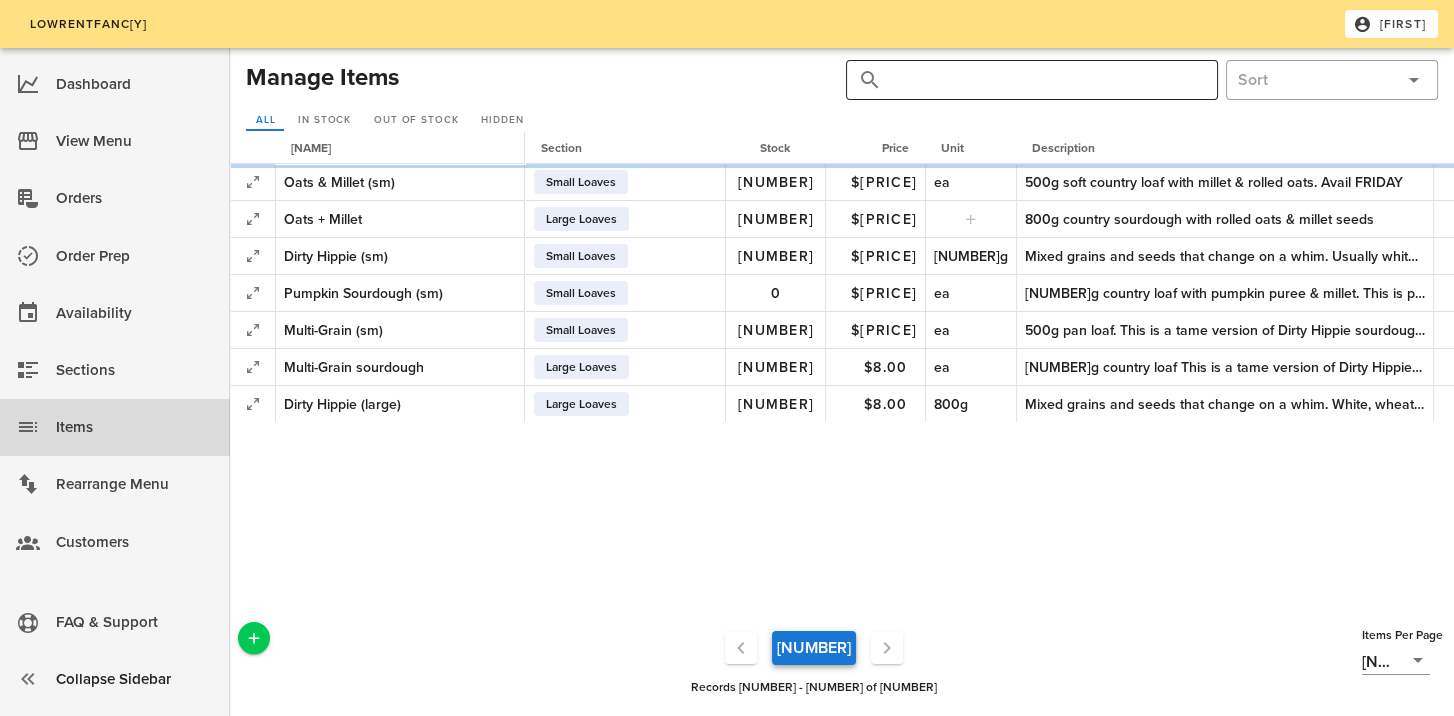 click at bounding box center (1044, 80) 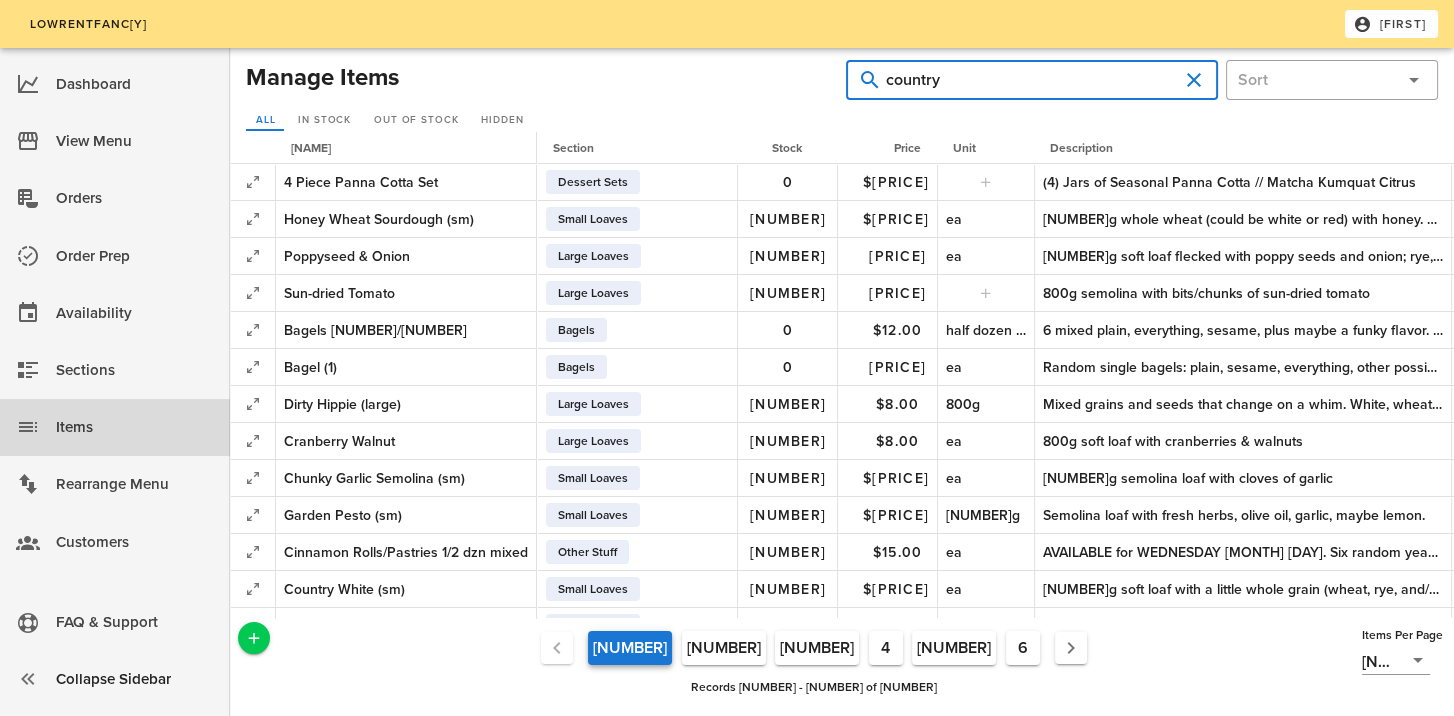 type on "country" 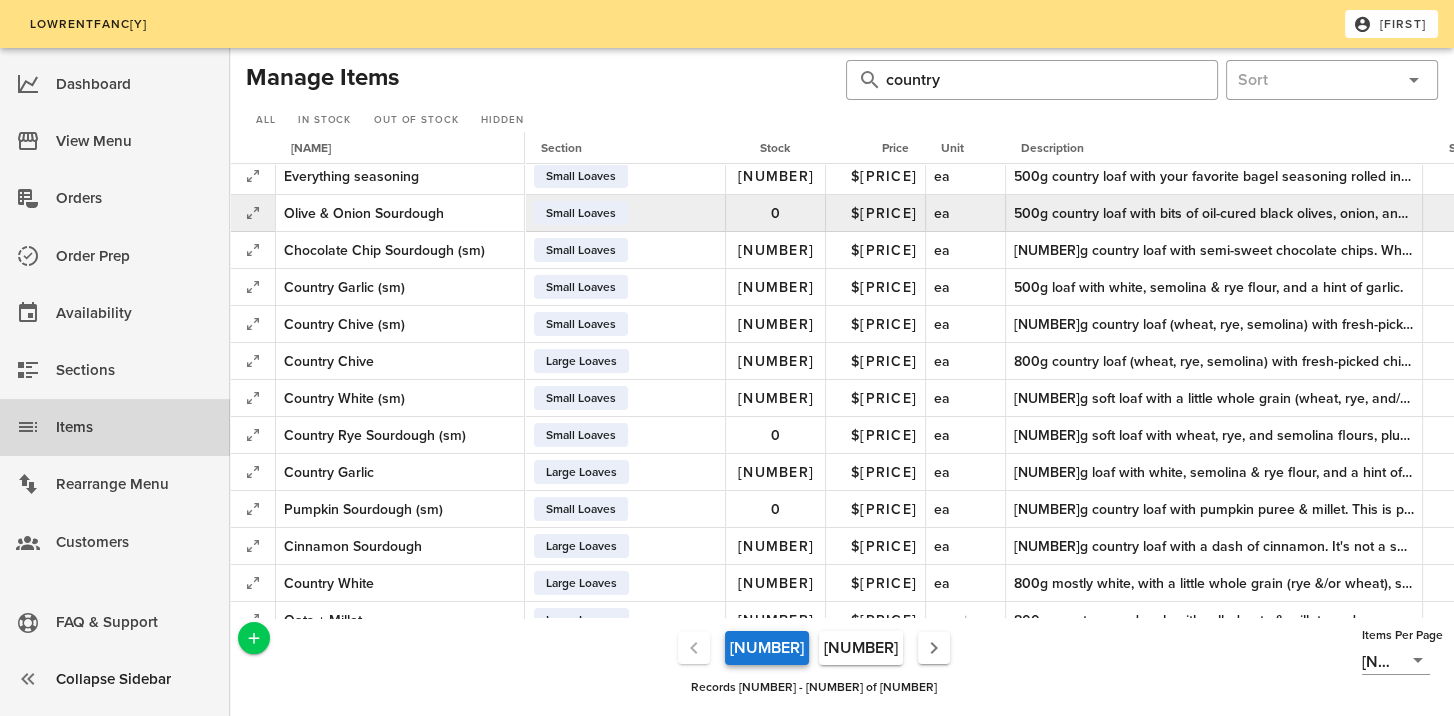 scroll, scrollTop: 300, scrollLeft: 0, axis: vertical 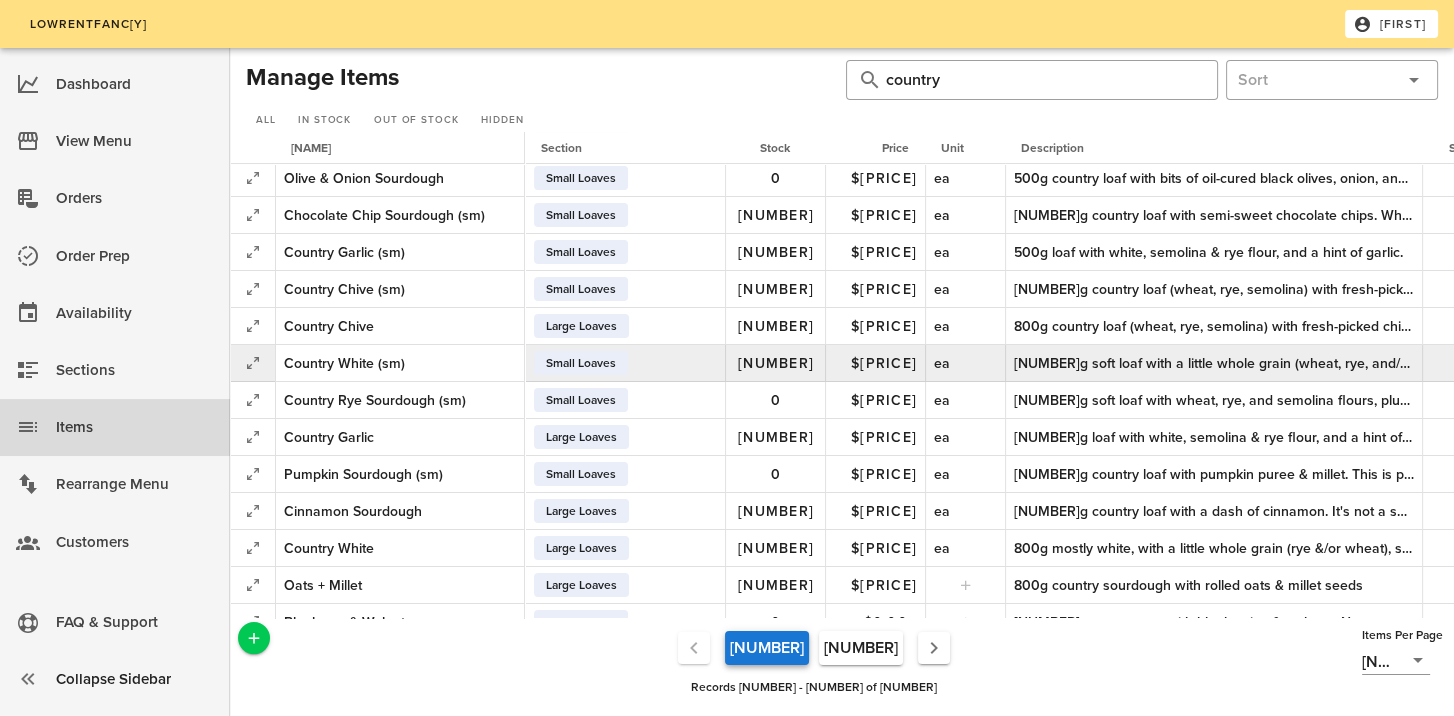 click on "[NUMBER]" at bounding box center (775, 363) 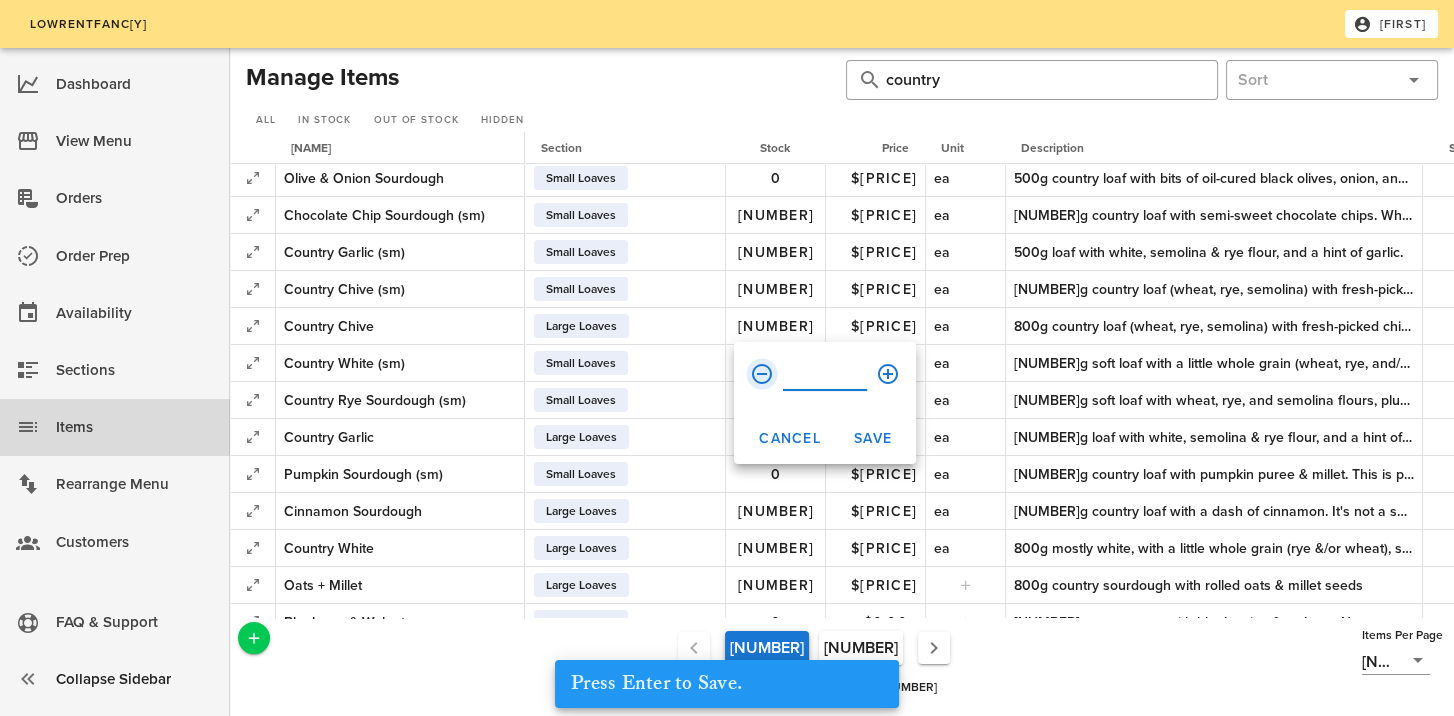 click at bounding box center (762, 374) 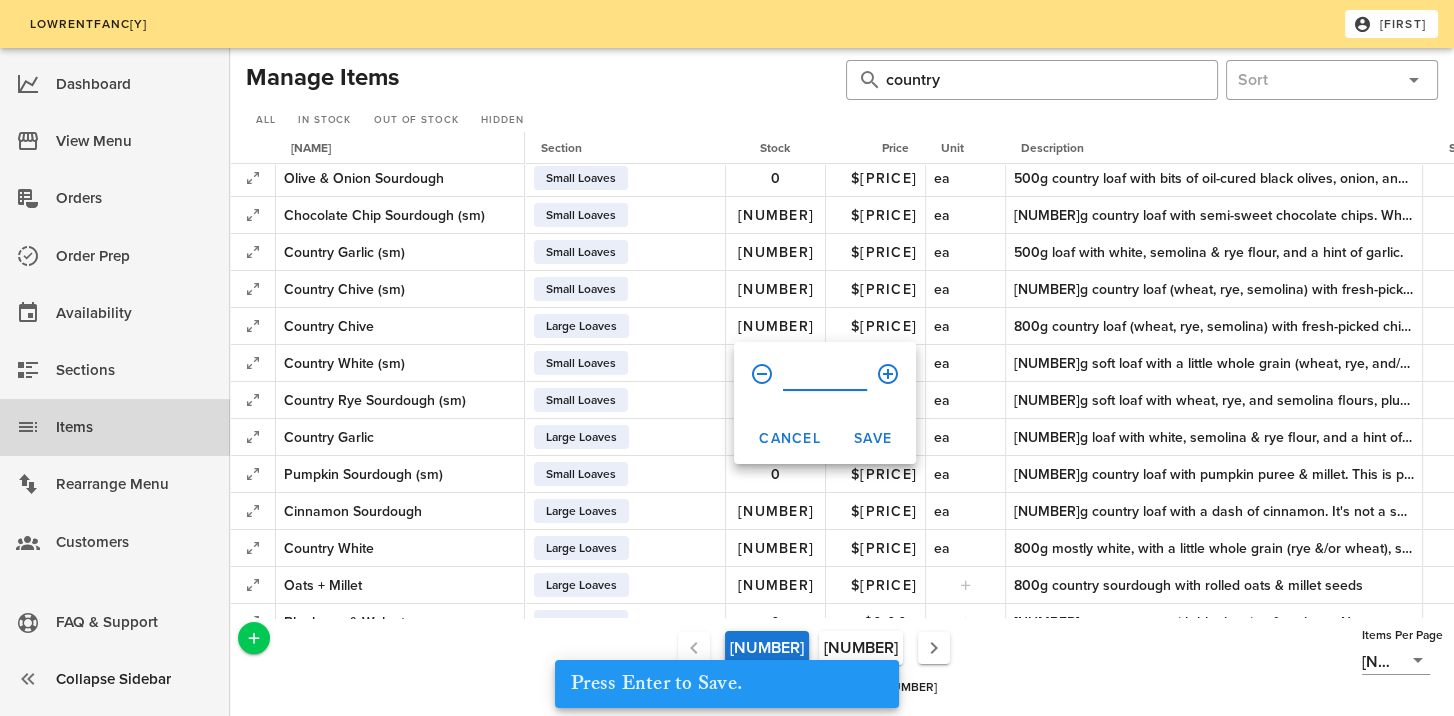 type on "[NUMBER]" 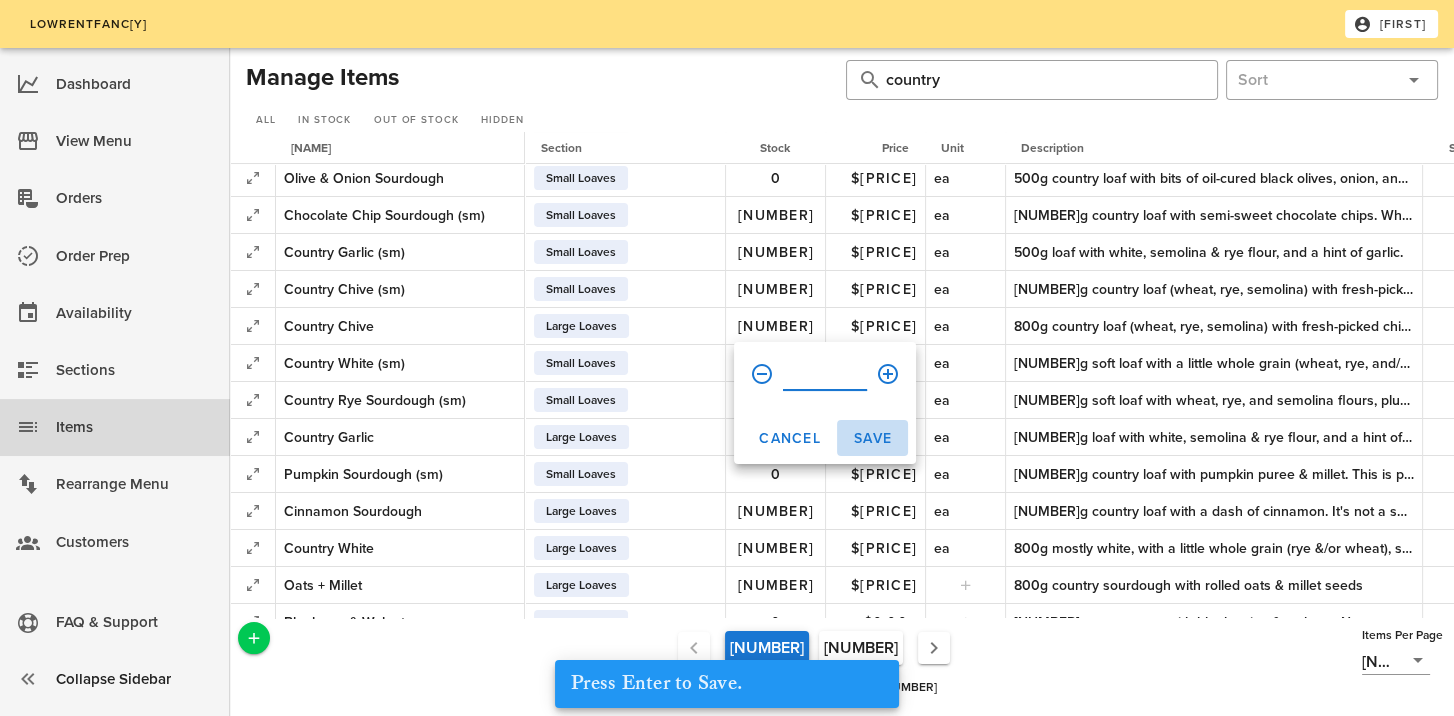click on "Save" at bounding box center [872, 438] 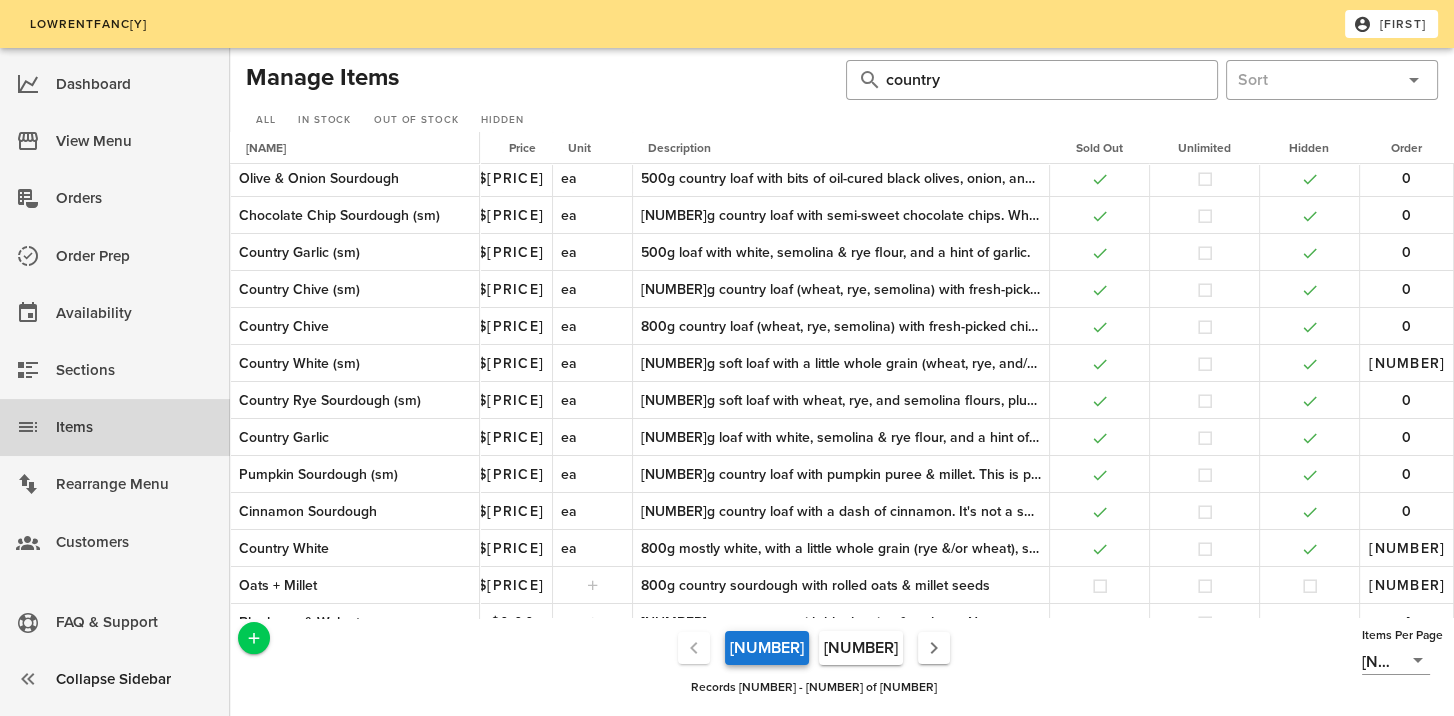 scroll, scrollTop: 300, scrollLeft: 374, axis: both 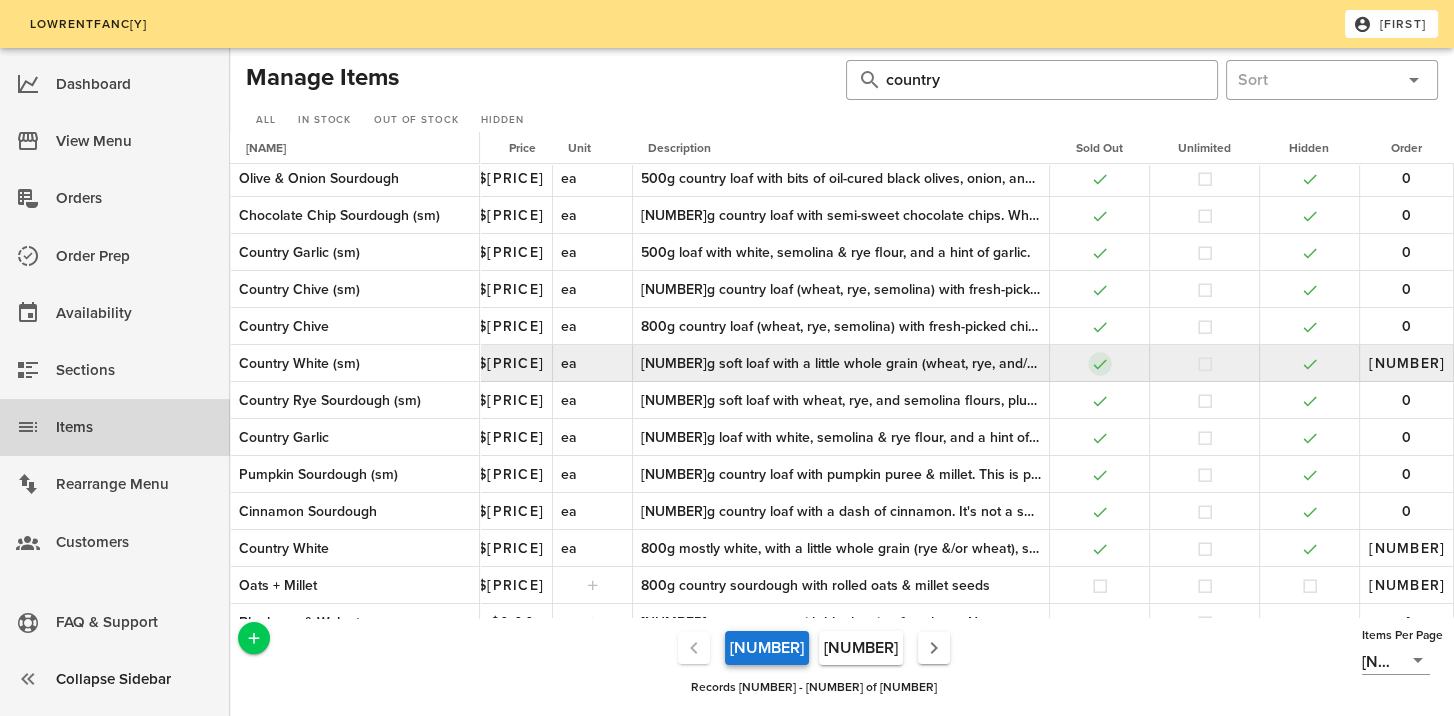 click at bounding box center (1100, 364) 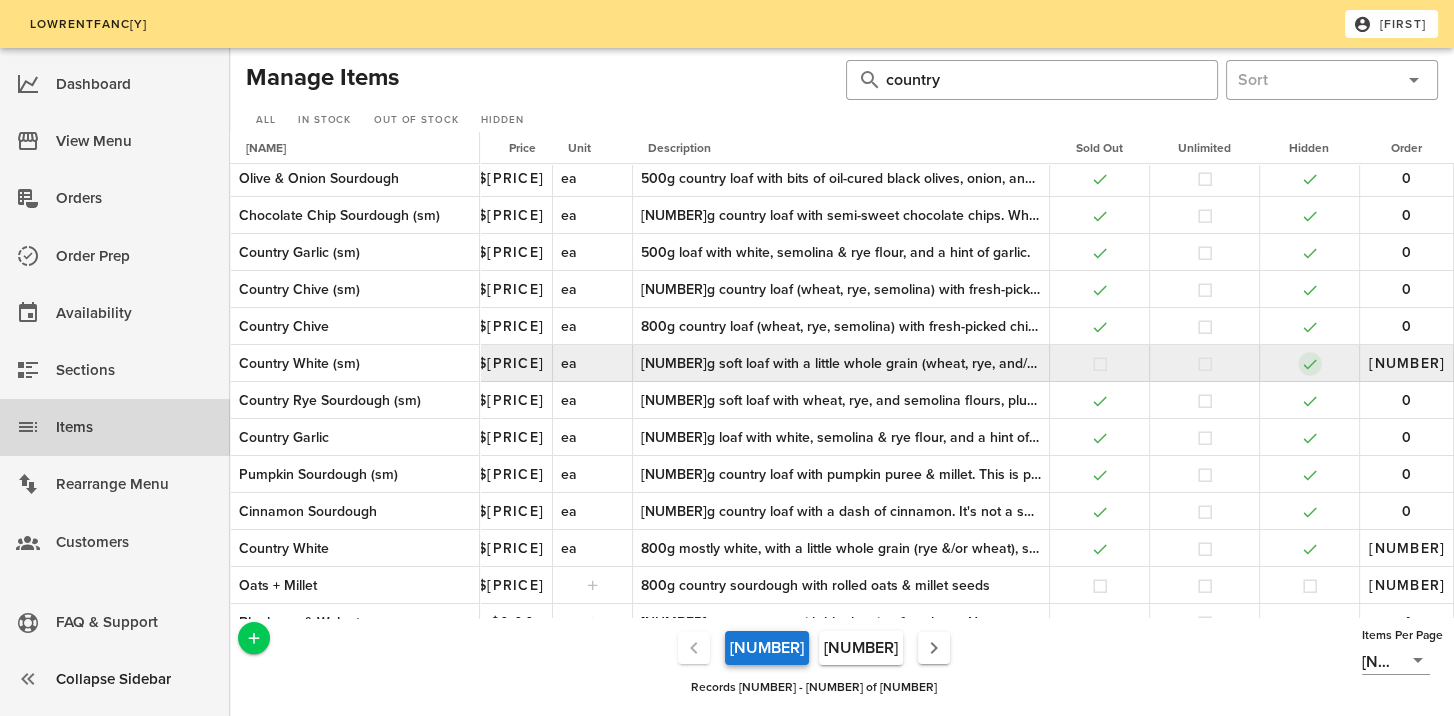 click at bounding box center [1310, 364] 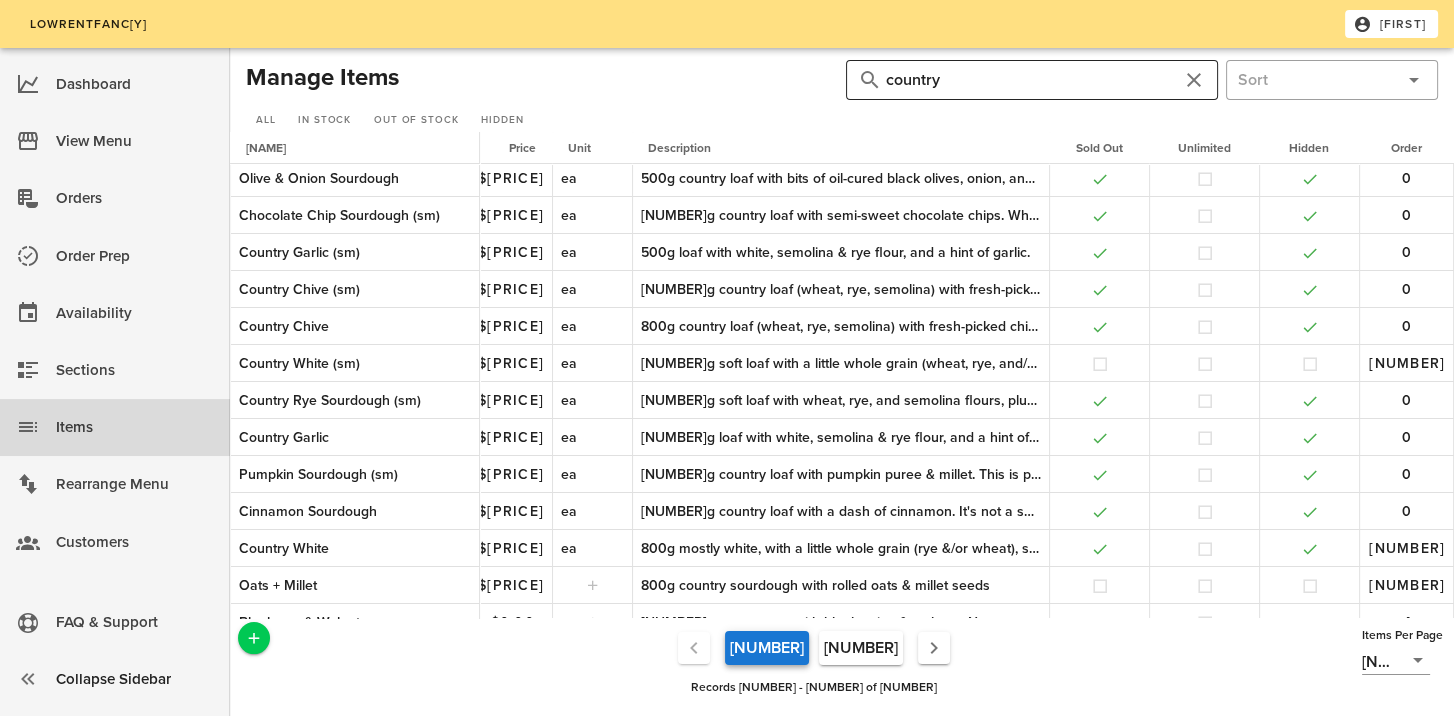 click at bounding box center (1194, 80) 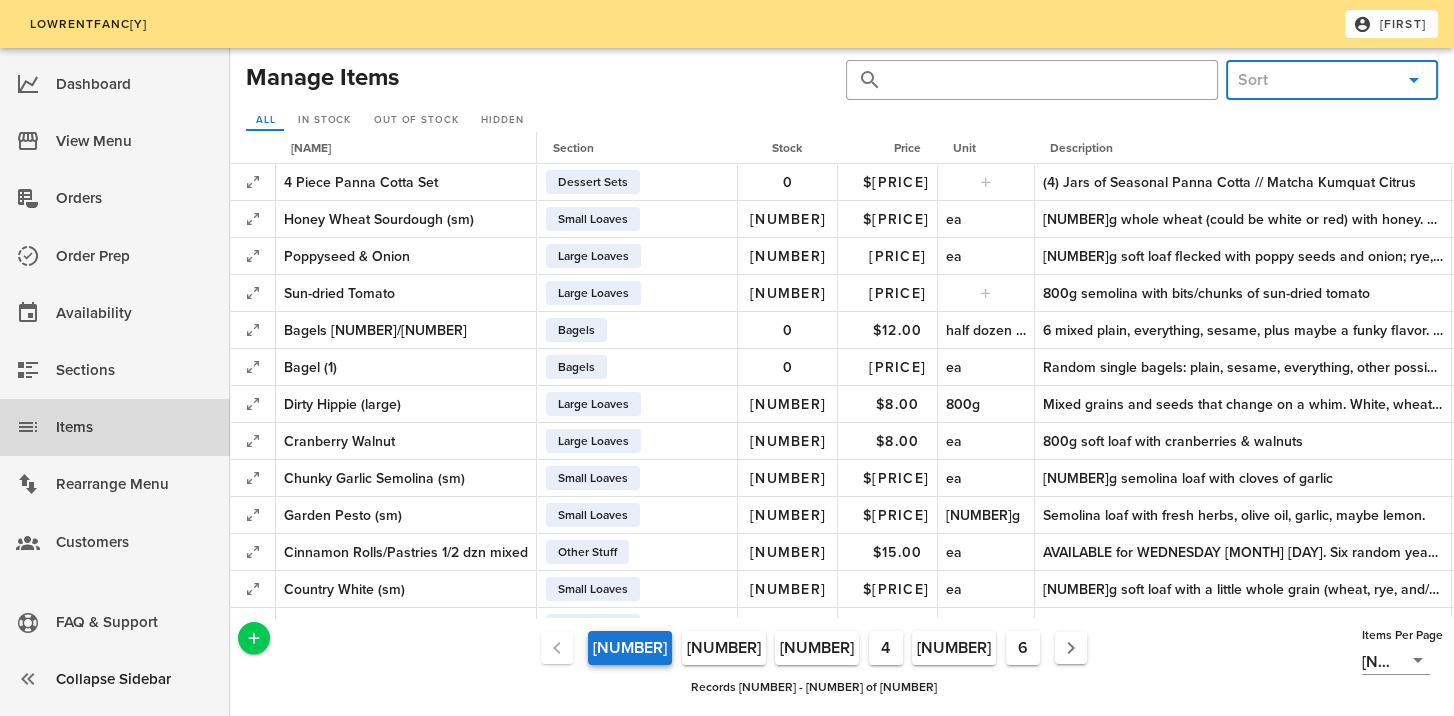 click at bounding box center (1316, 80) 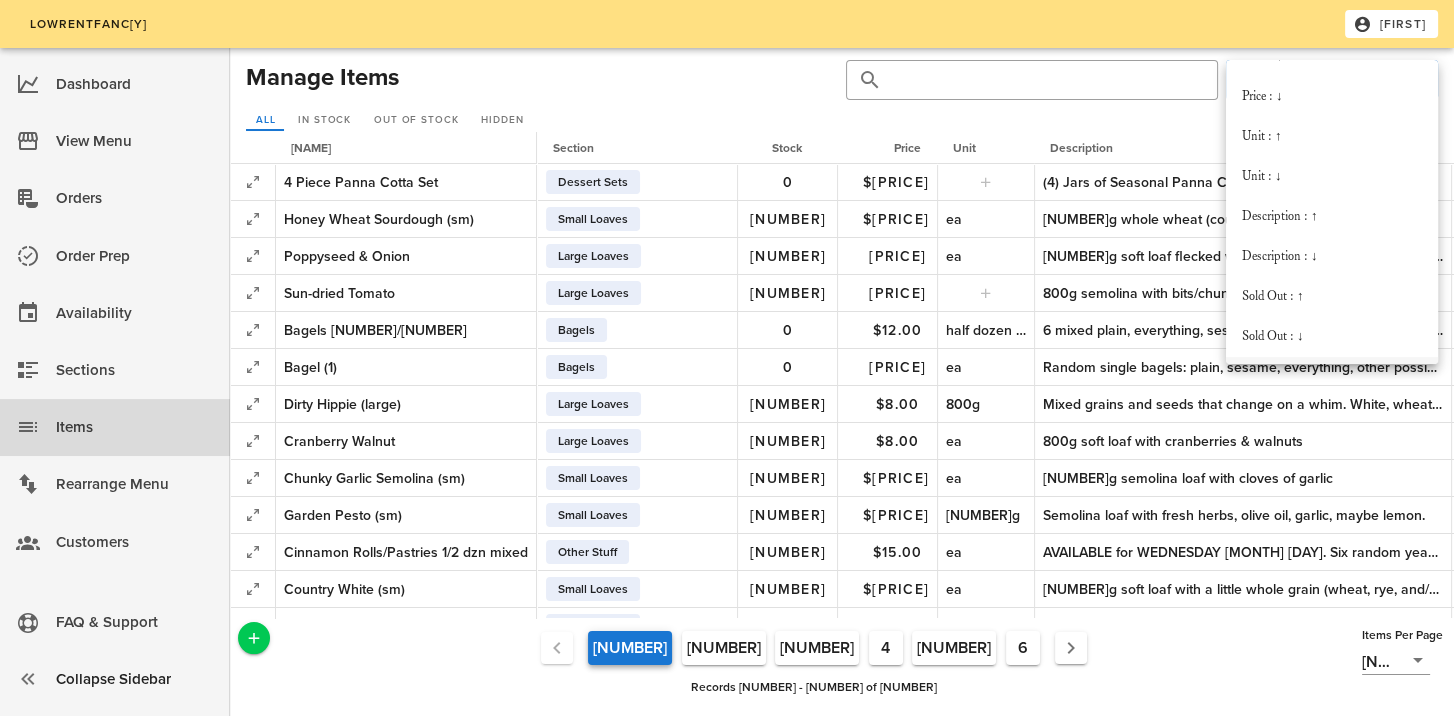 scroll, scrollTop: 432, scrollLeft: 0, axis: vertical 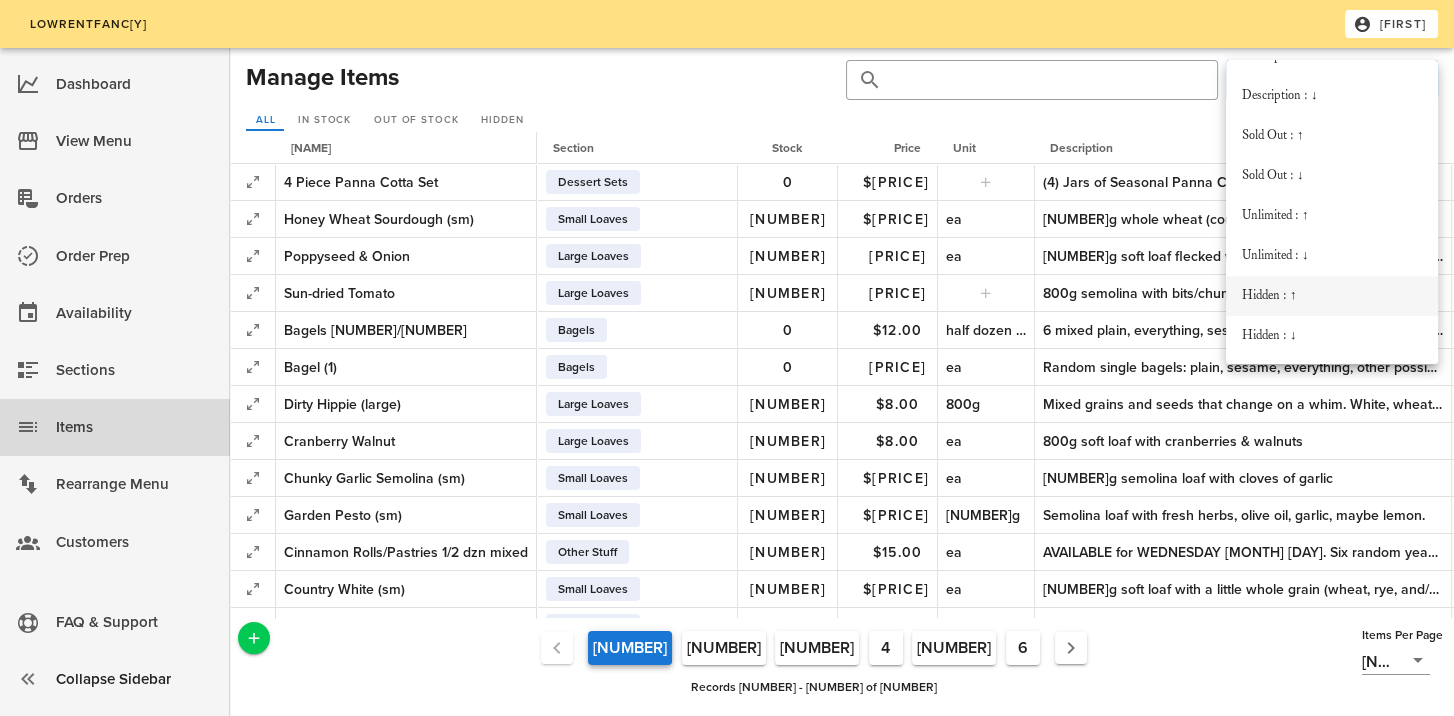 click on "Hidden : ↑" at bounding box center [1332, 296] 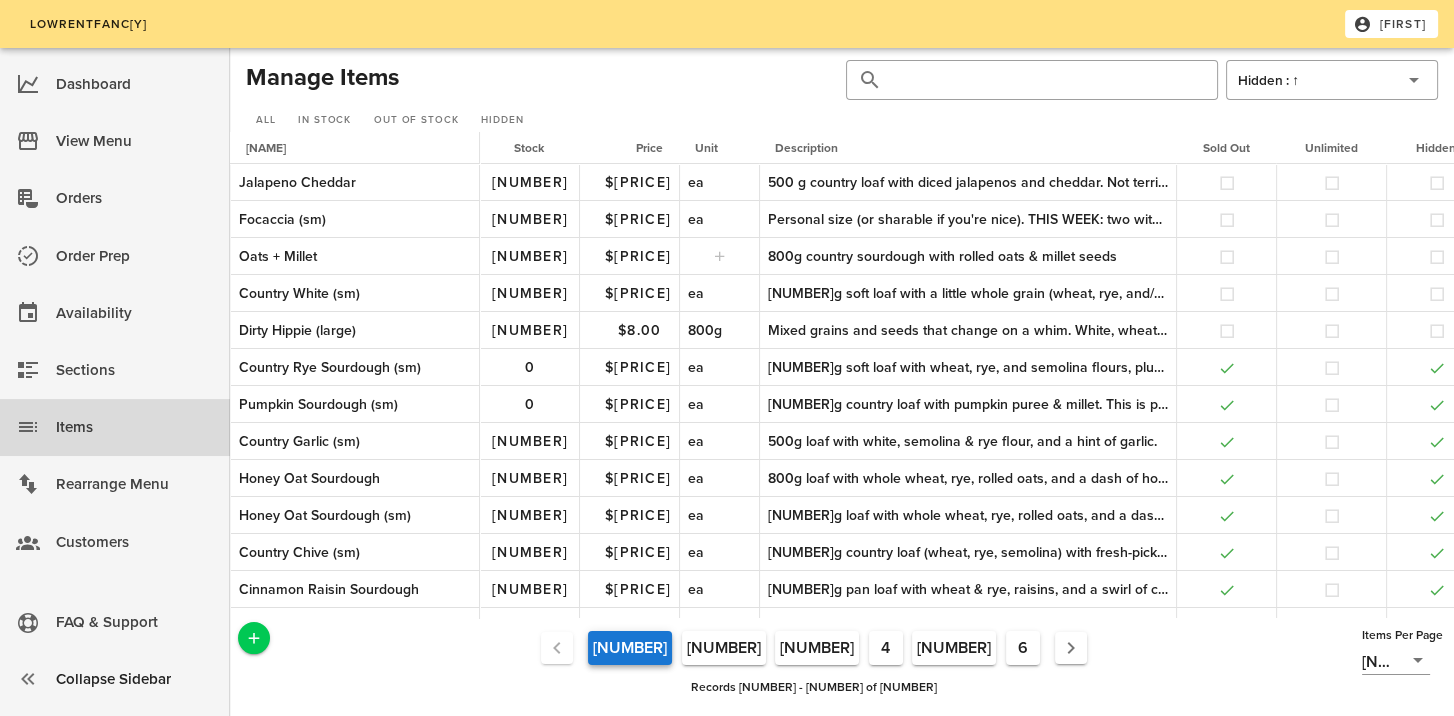 scroll, scrollTop: 0, scrollLeft: 374, axis: horizontal 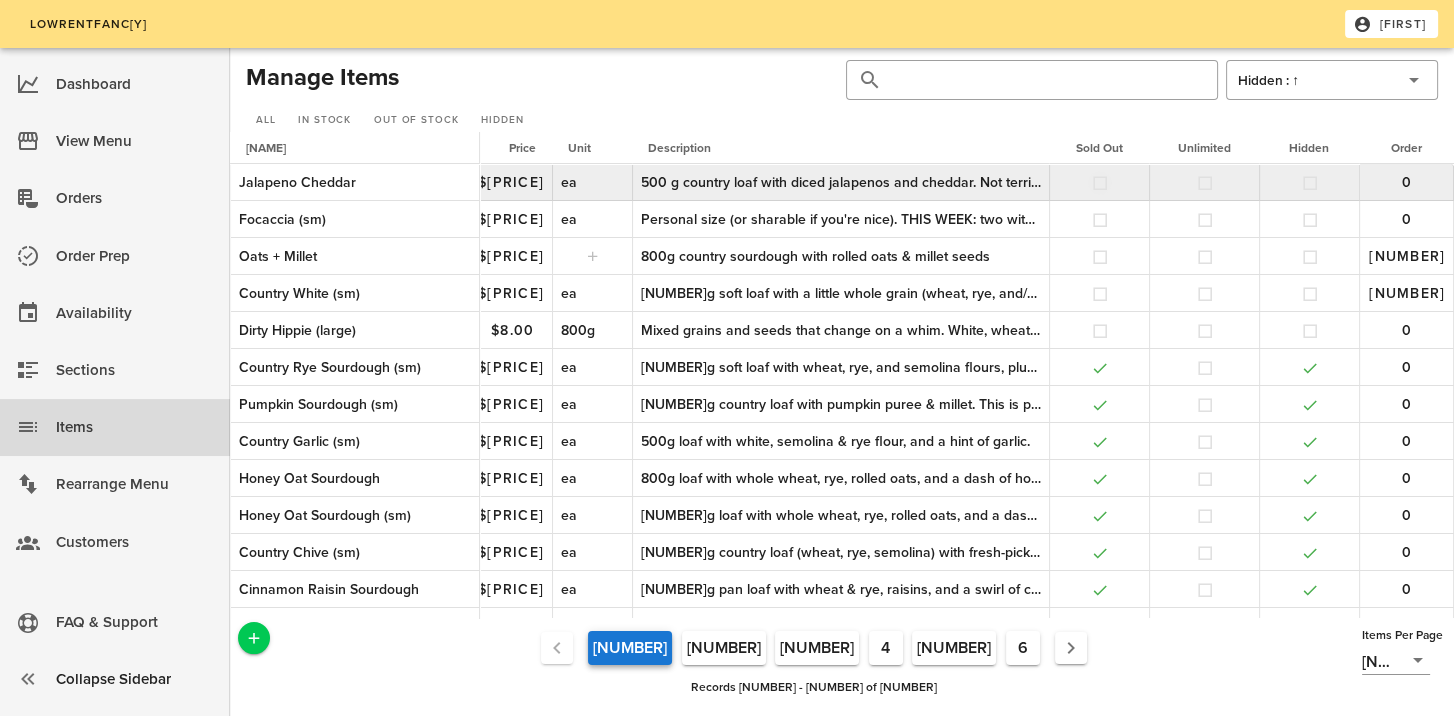 drag, startPoint x: 1089, startPoint y: 182, endPoint x: 1102, endPoint y: 184, distance: 13.152946 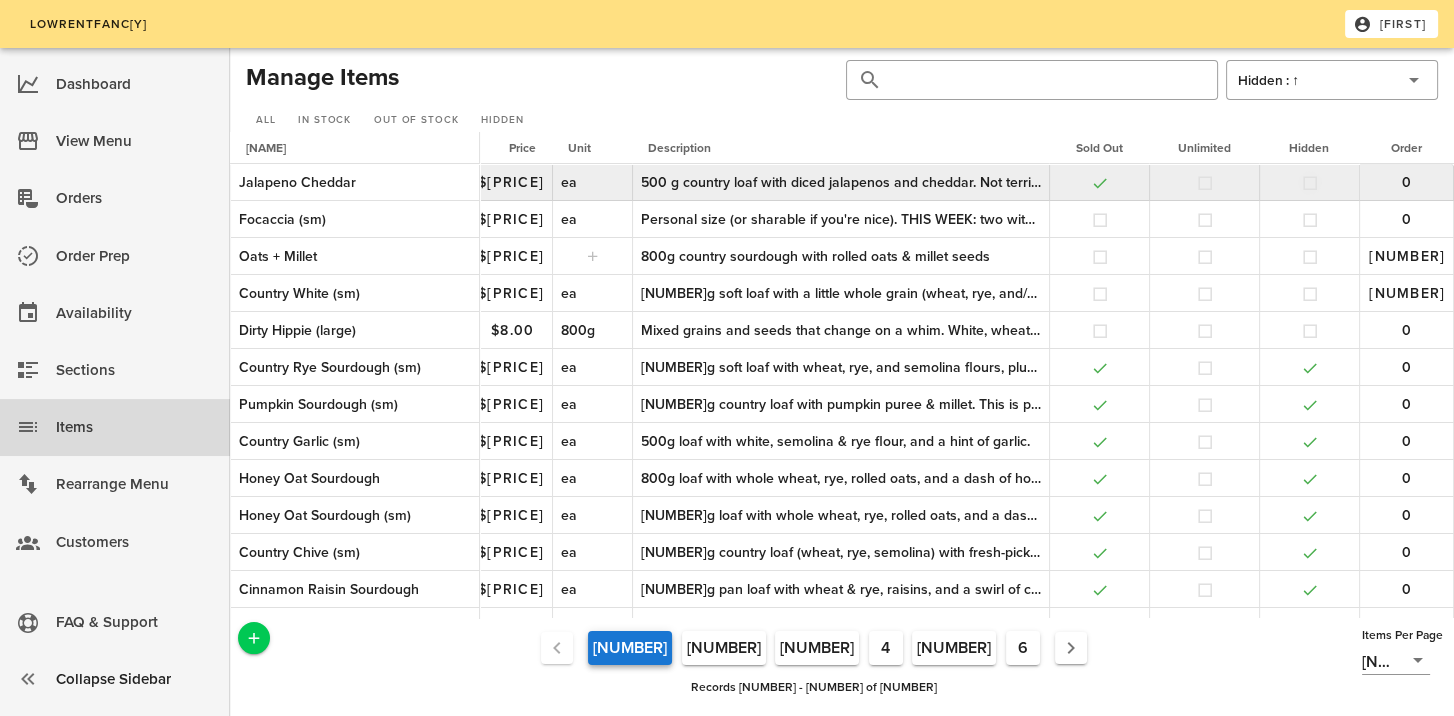 click at bounding box center [1310, 183] 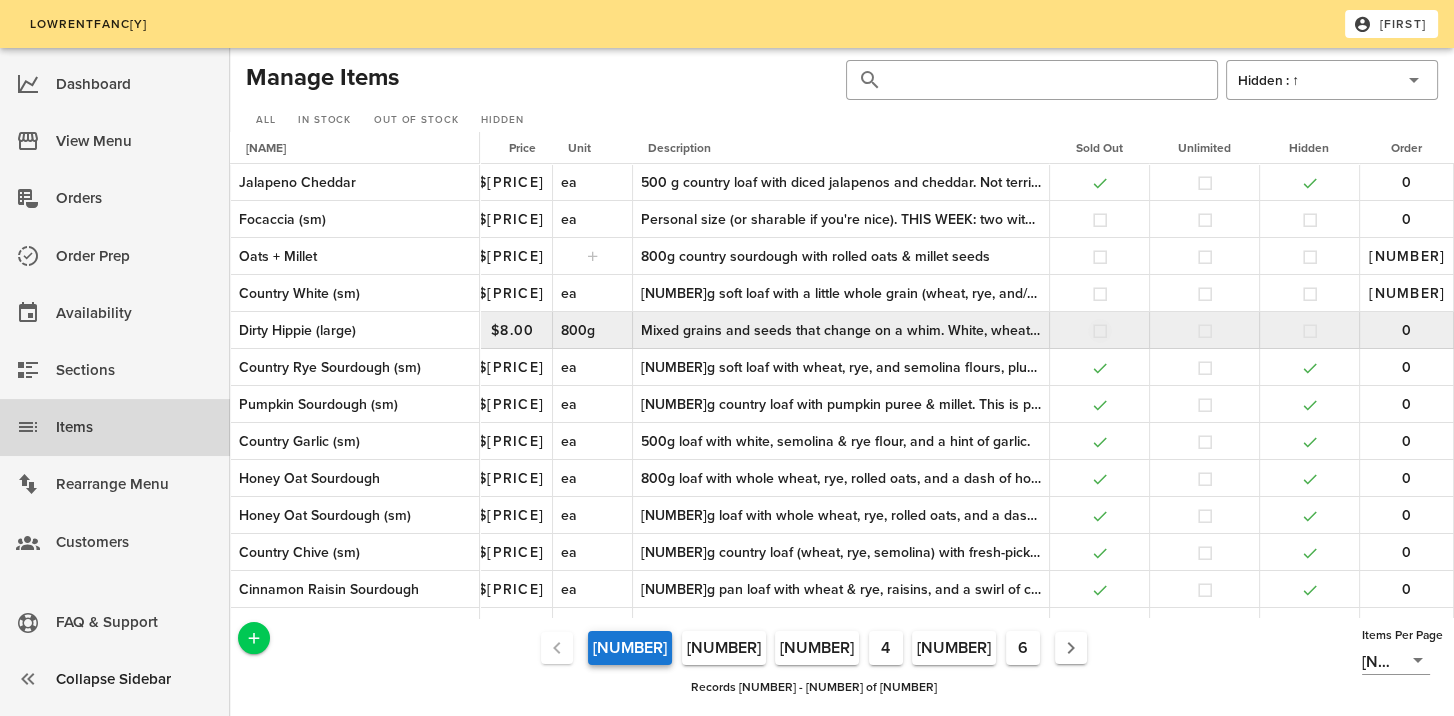 click at bounding box center (1100, 331) 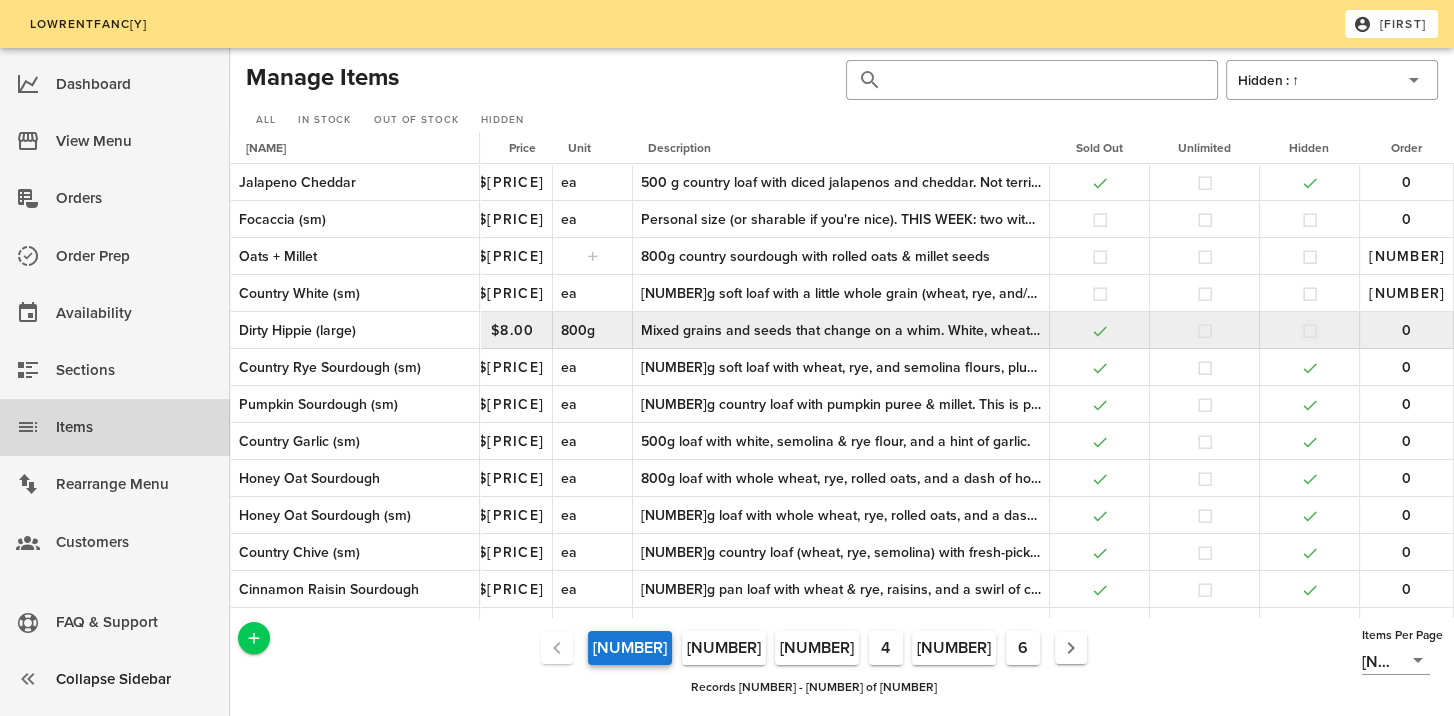 click at bounding box center [1310, 331] 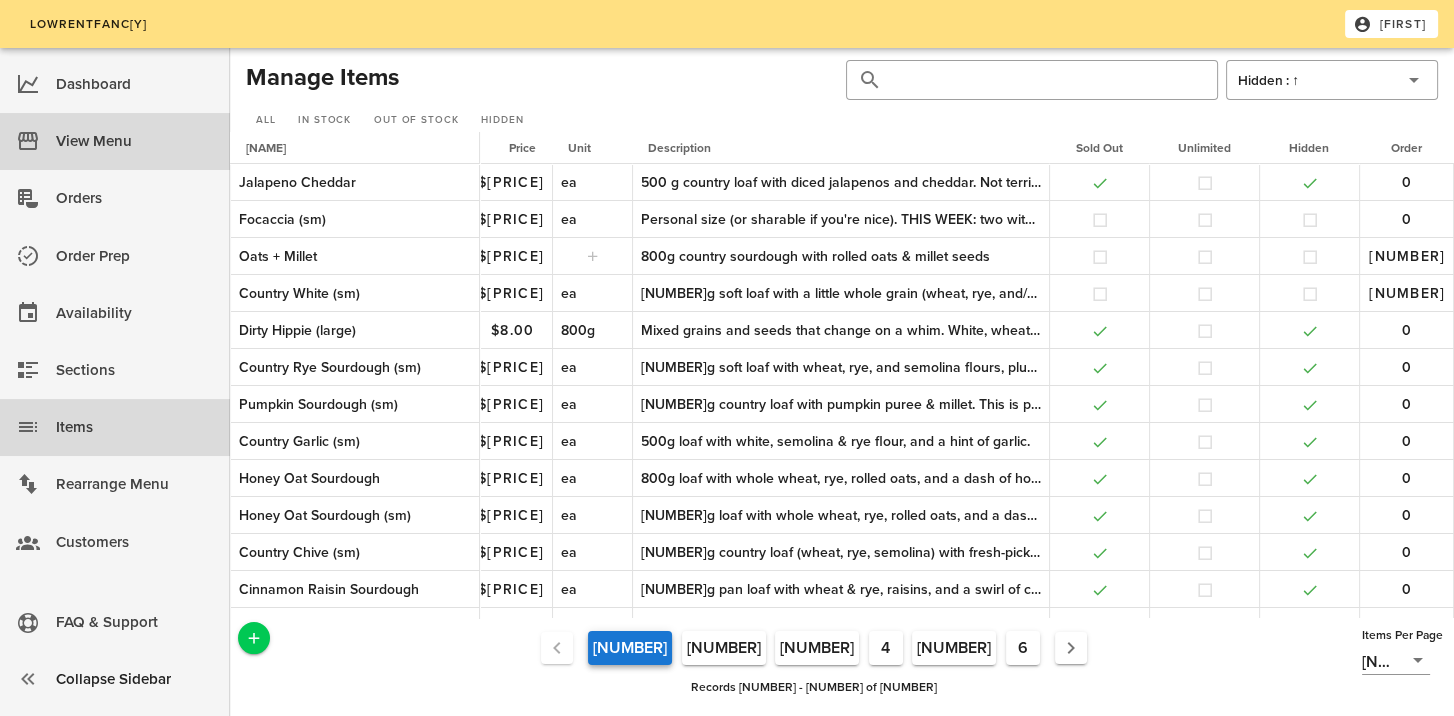 click on "View Menu" at bounding box center (115, 141) 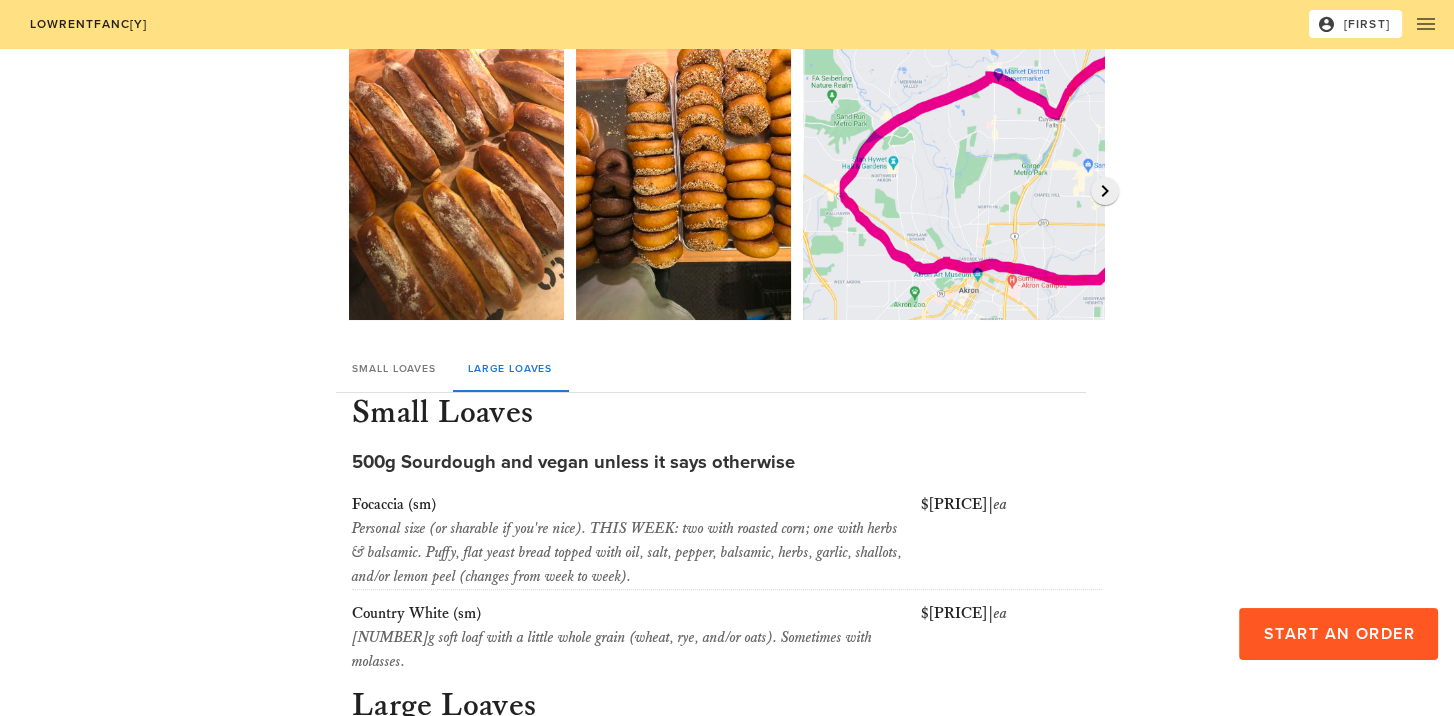 scroll, scrollTop: 0, scrollLeft: 0, axis: both 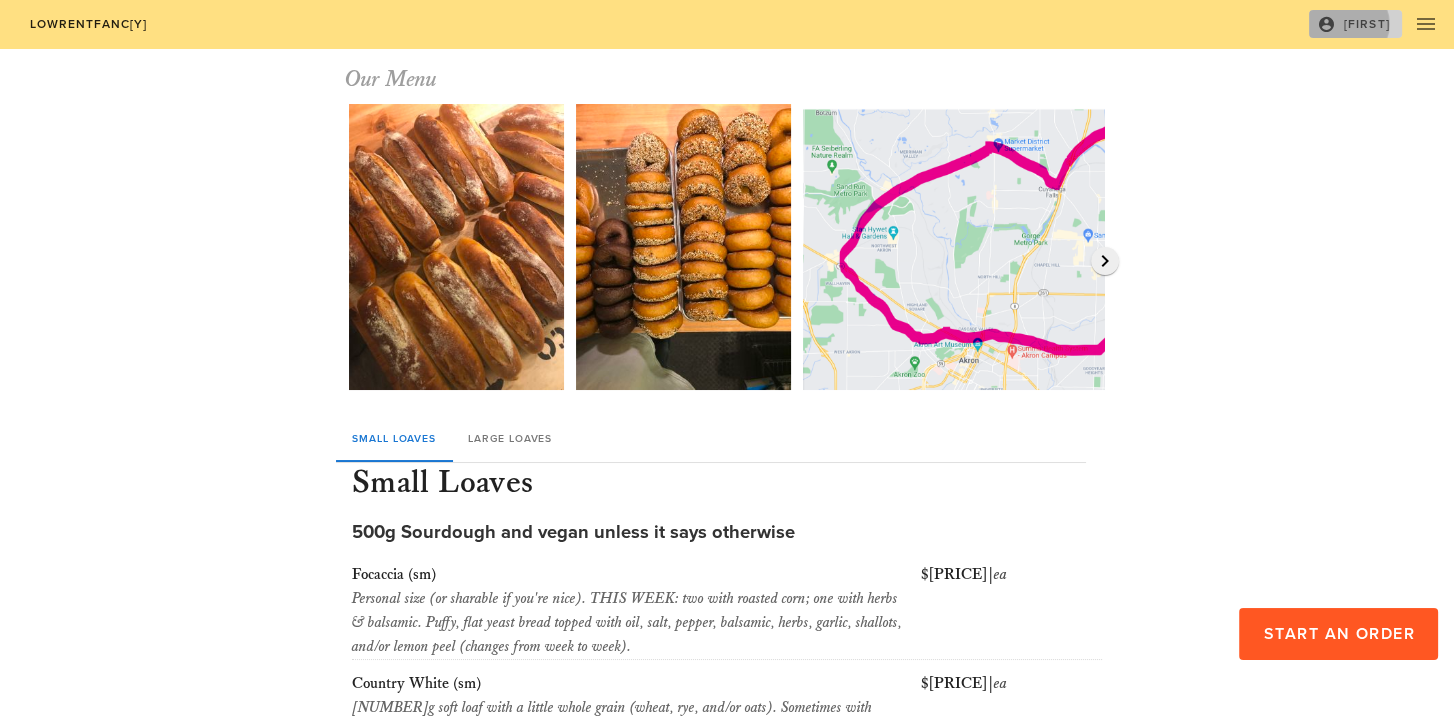 click on "[FIRST]" at bounding box center (1355, 24) 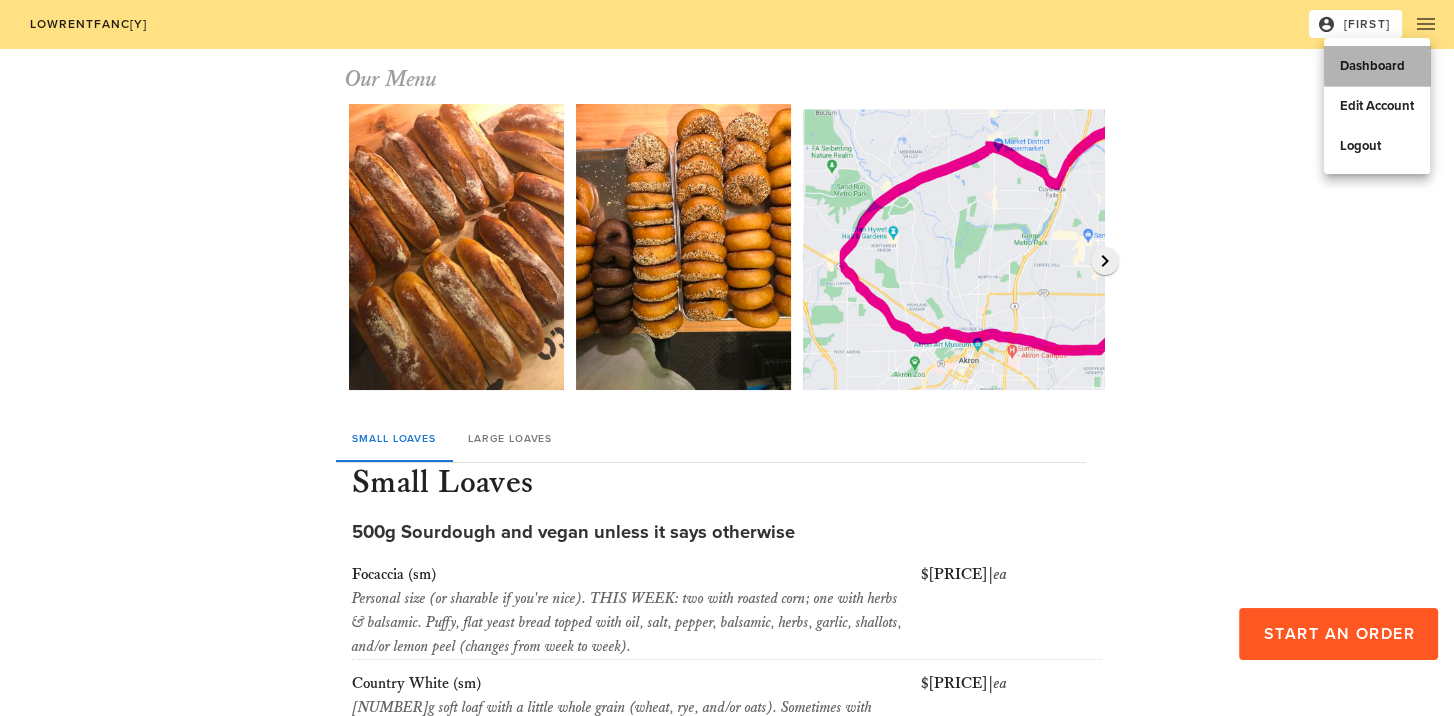 click on "Dashboard" at bounding box center [1377, 66] 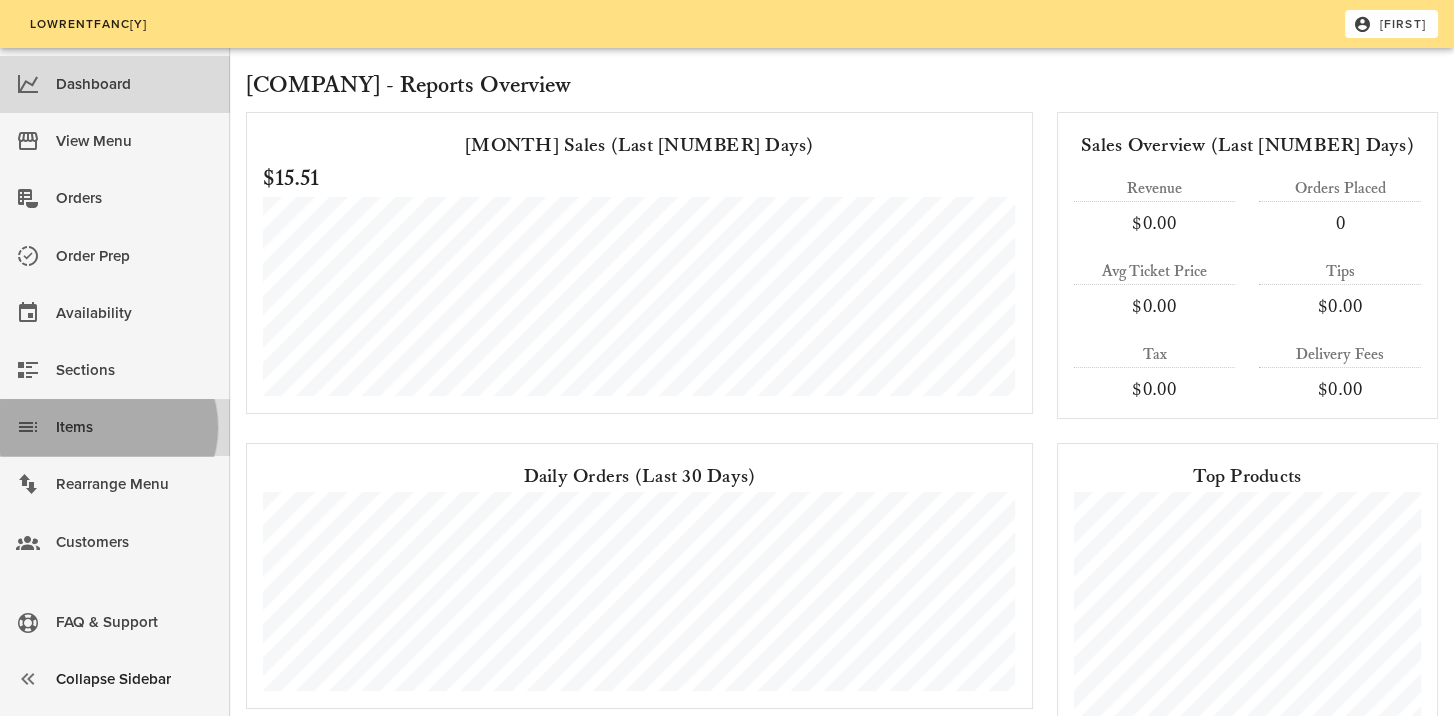 click on "Items" at bounding box center [135, 427] 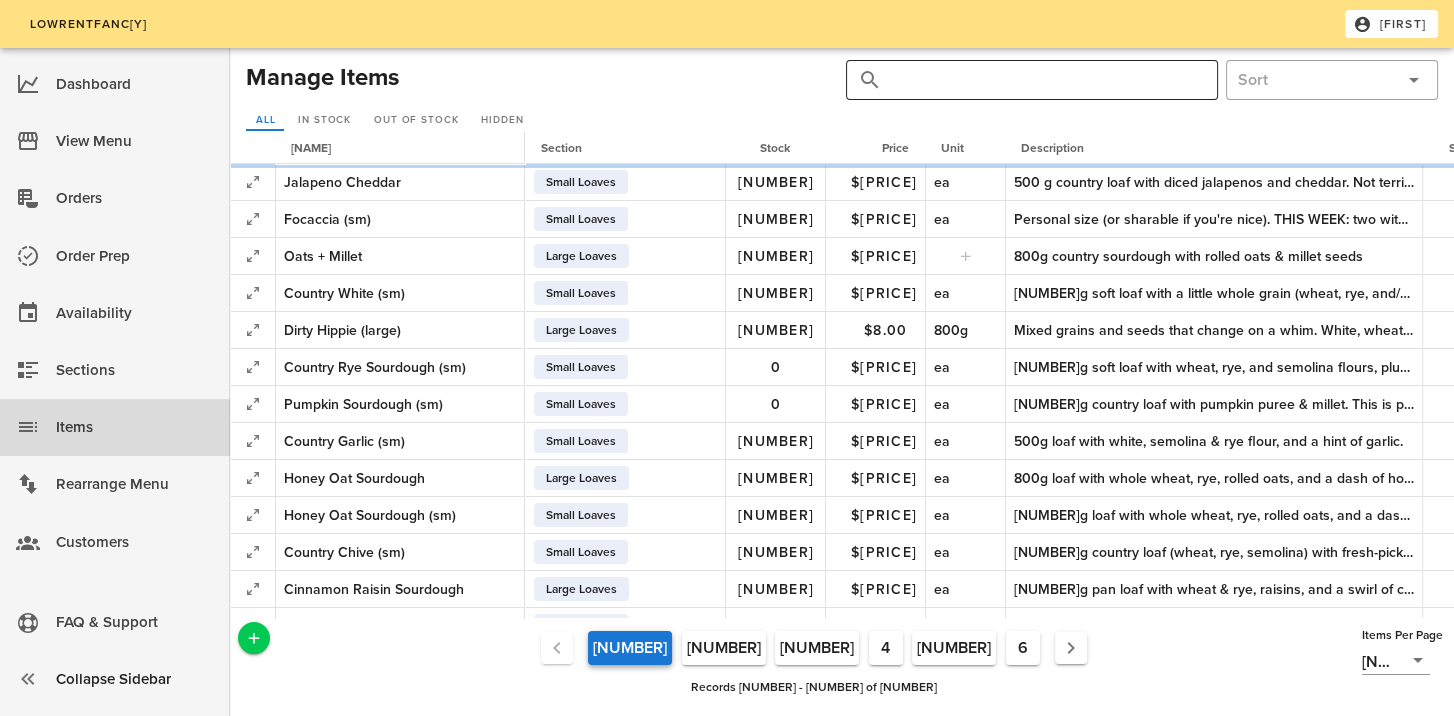 click at bounding box center [1044, 80] 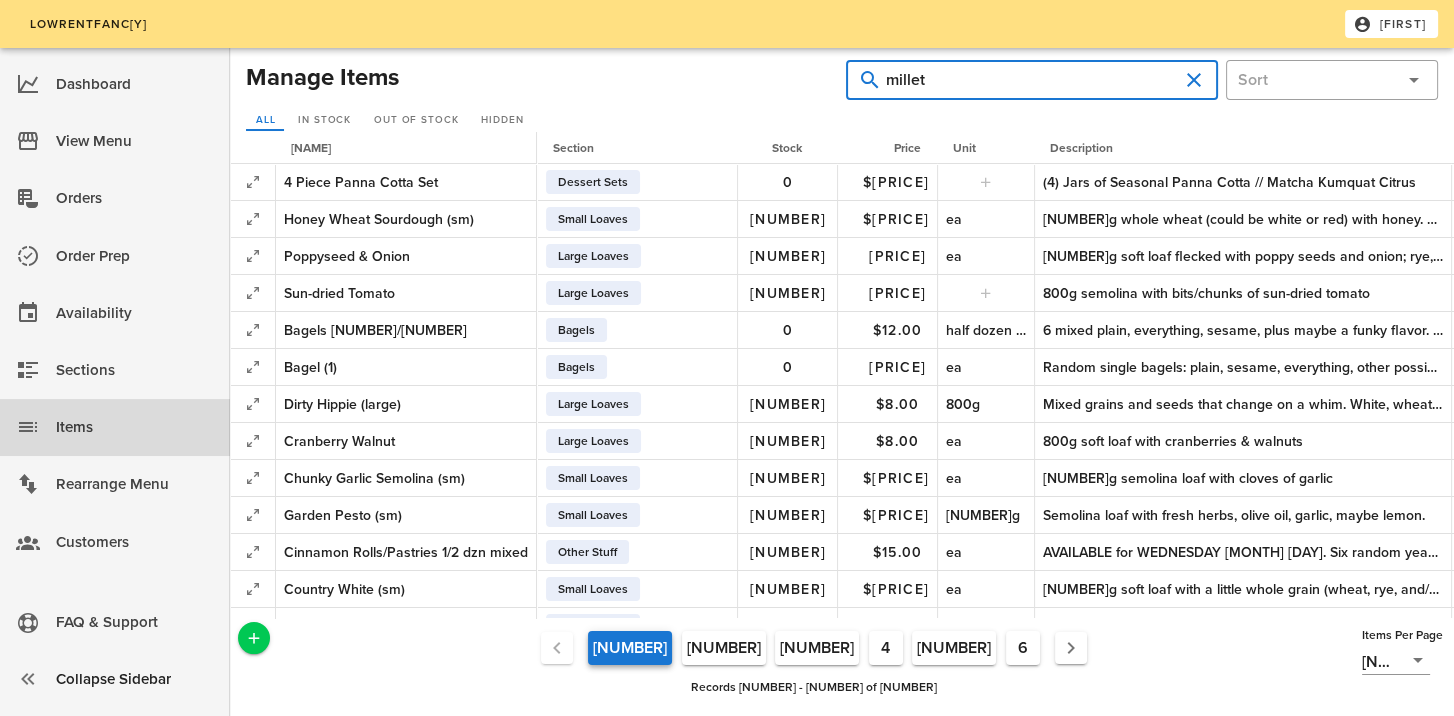 type on "millet" 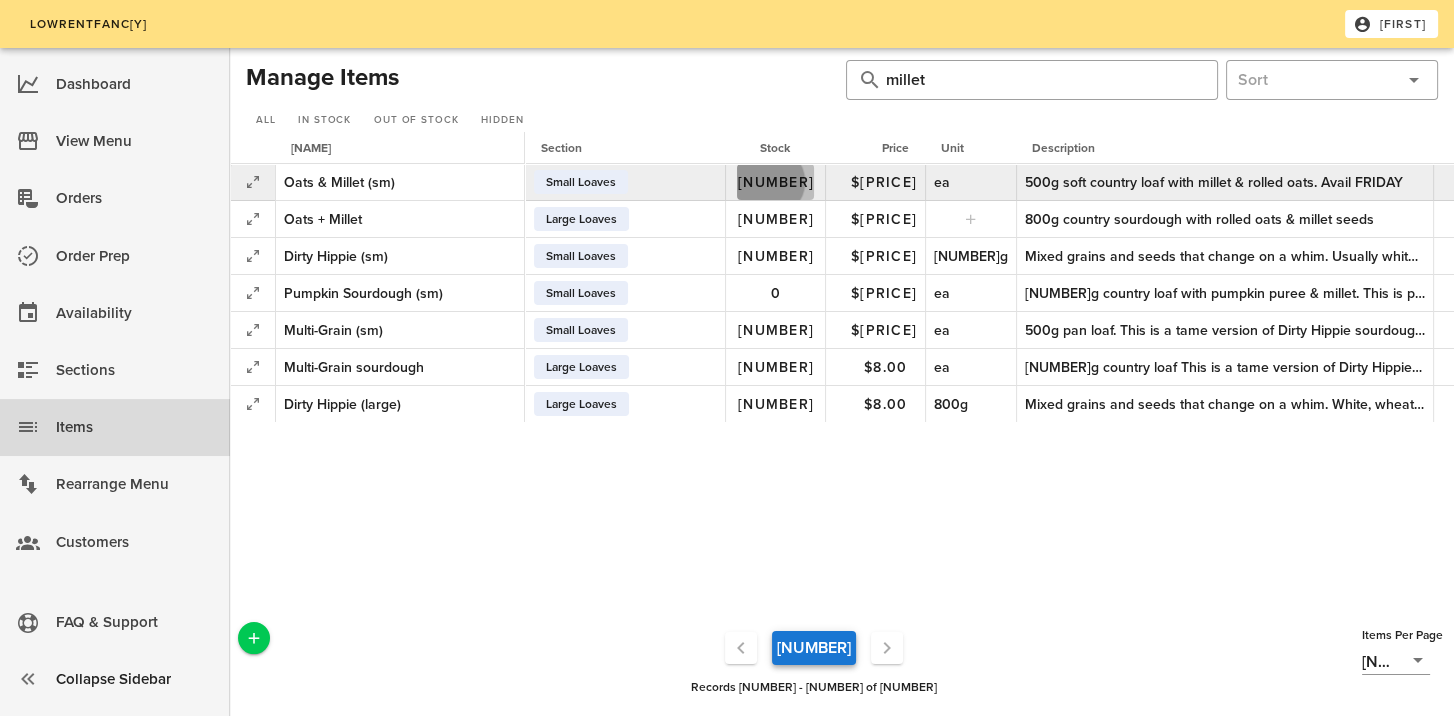 click on "[NUMBER]" at bounding box center [775, 182] 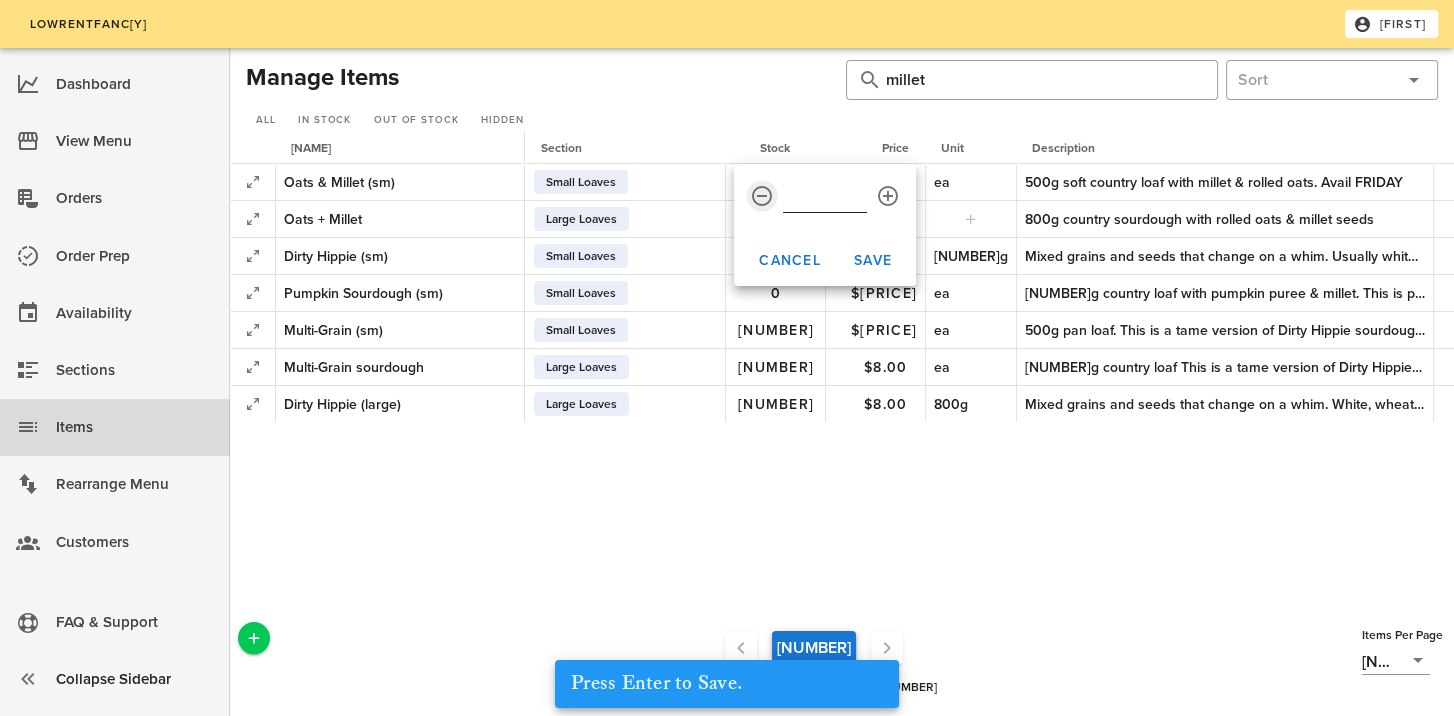click at bounding box center [762, 196] 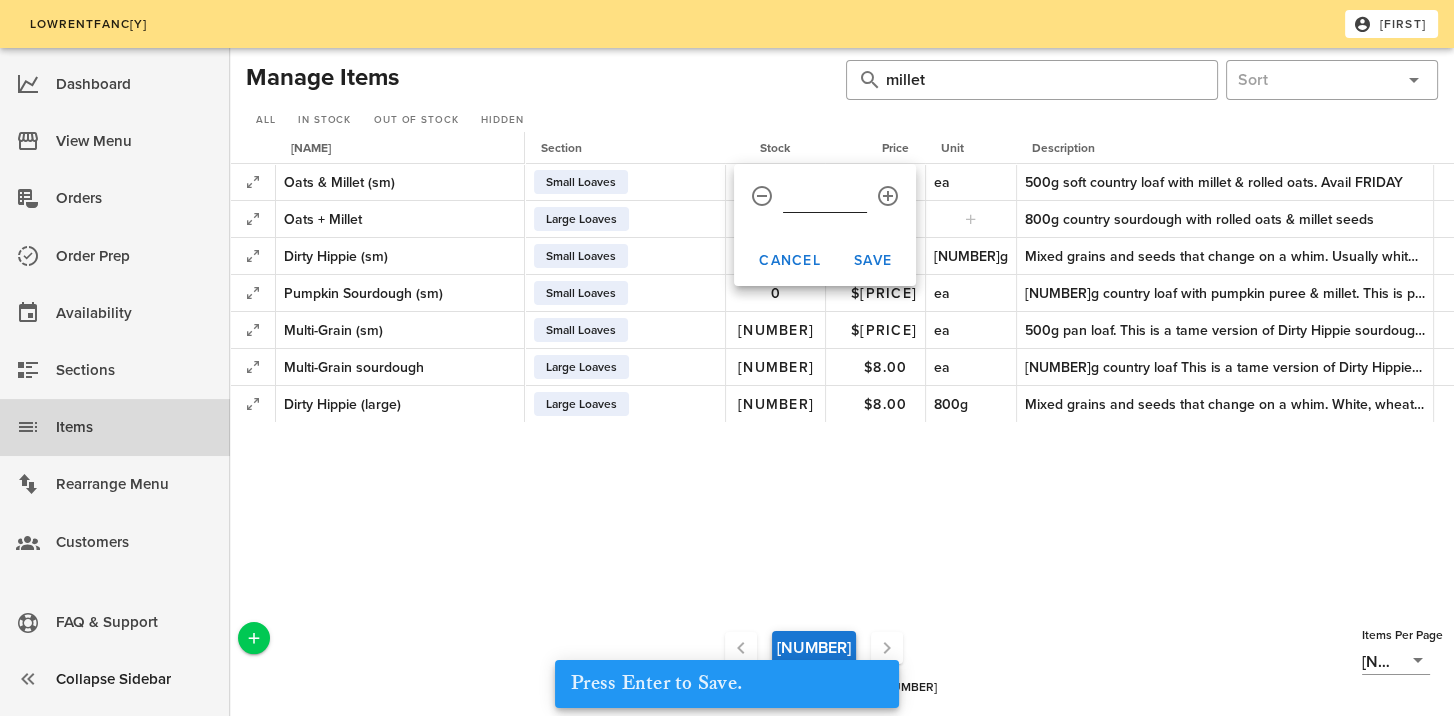 type on "[NUMBER]" 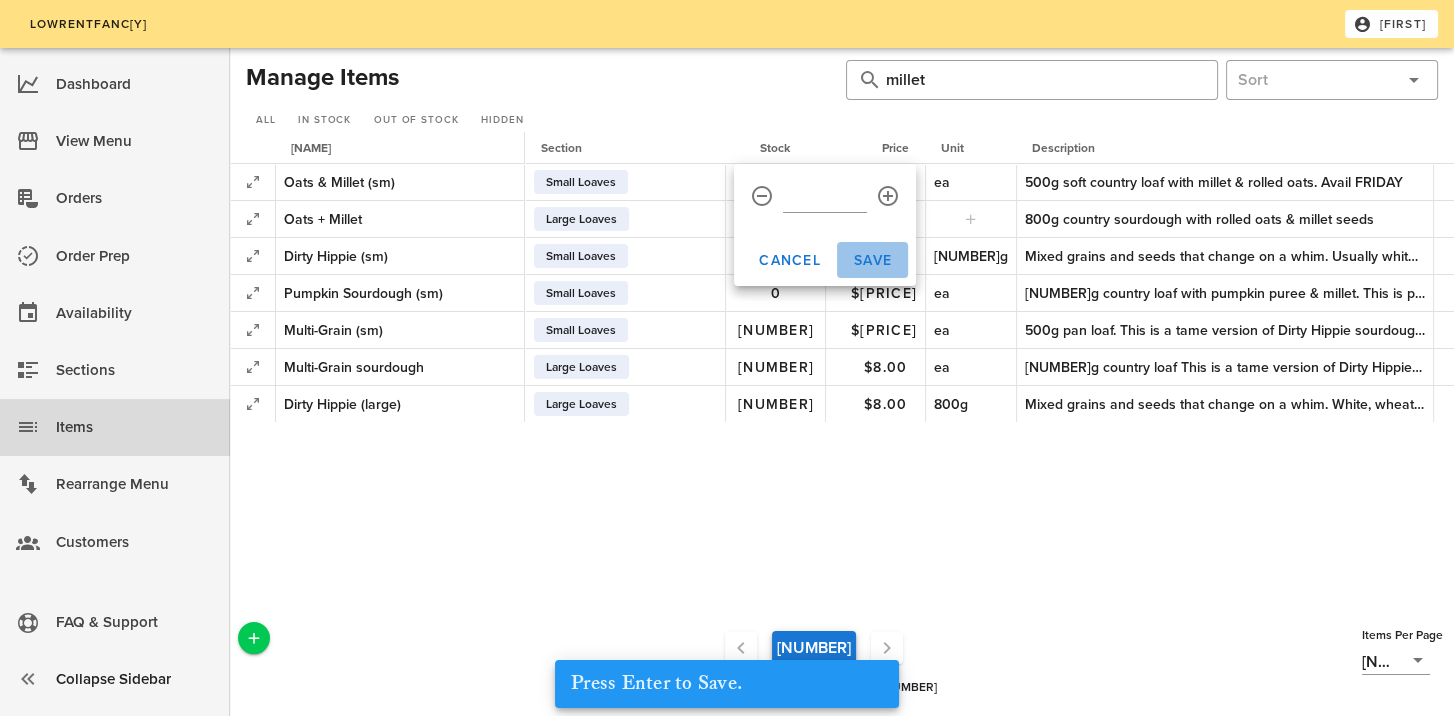 click on "Save" at bounding box center (872, 260) 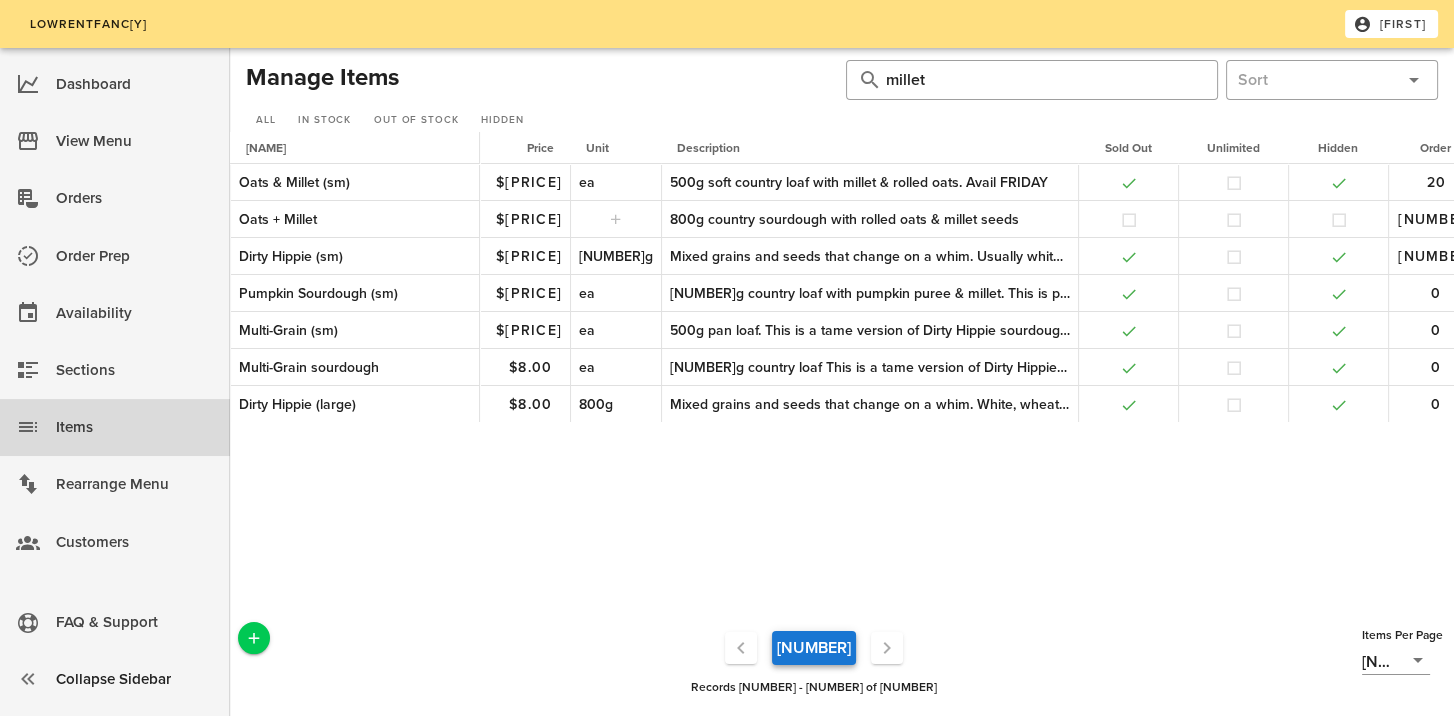 scroll, scrollTop: 0, scrollLeft: 359, axis: horizontal 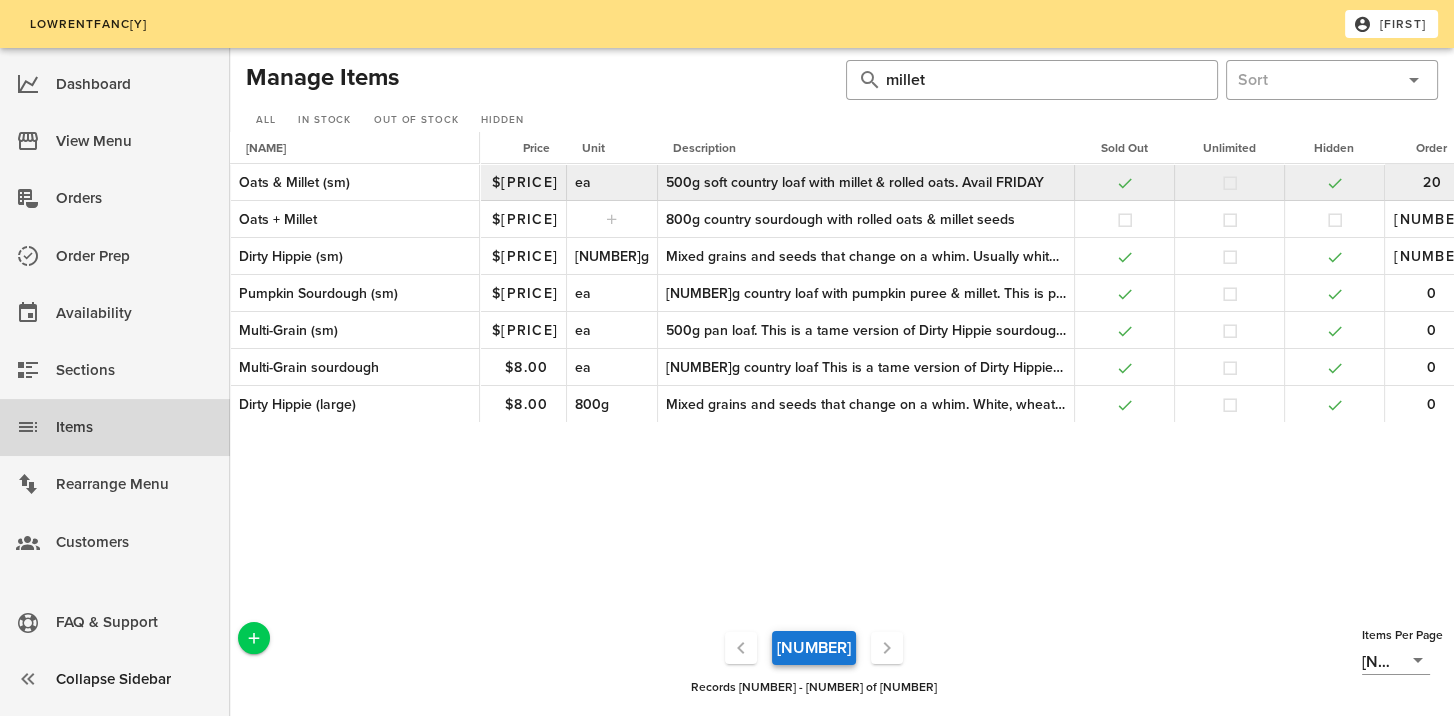 click on "500g soft country loaf with millet & rolled oats. Avail FRIDAY" at bounding box center (866, 182) 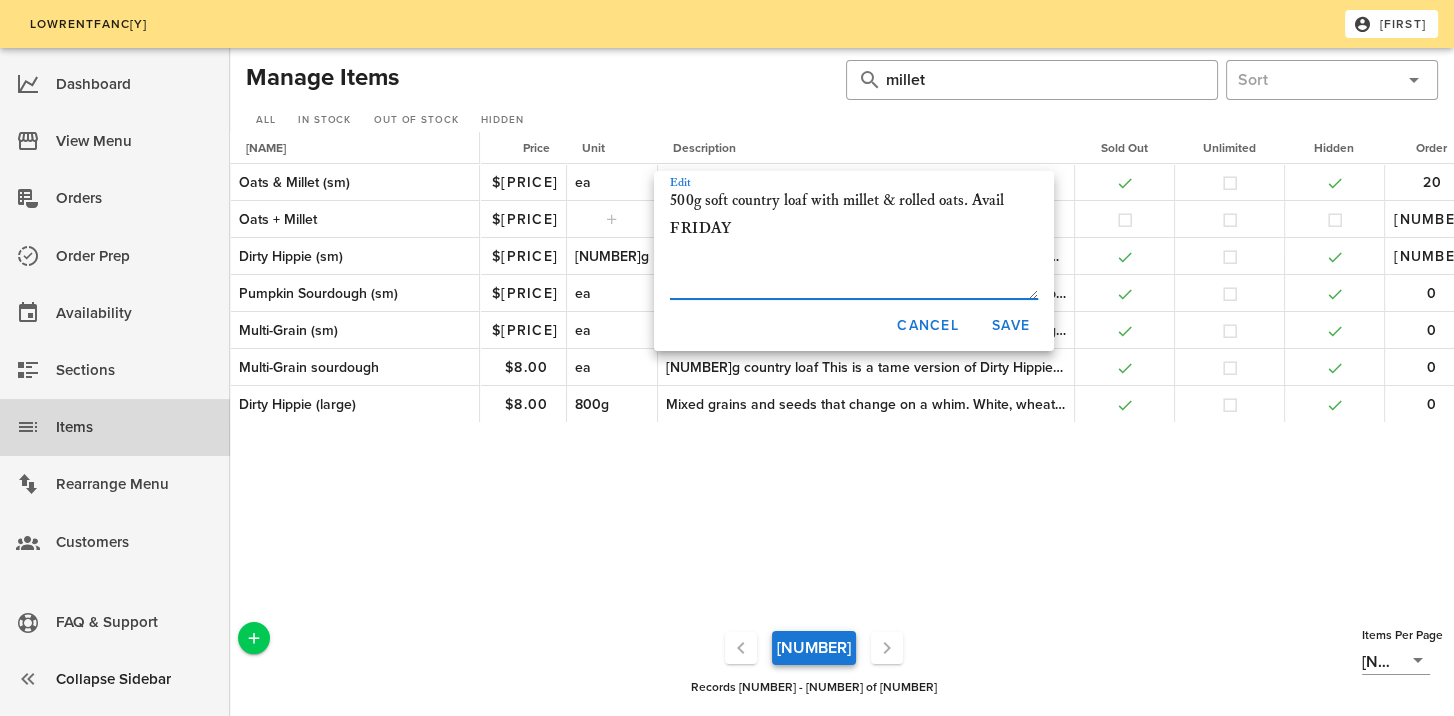 click on "500g soft country loaf with millet & rolled oats. Avail FRIDAY" at bounding box center (854, 243) 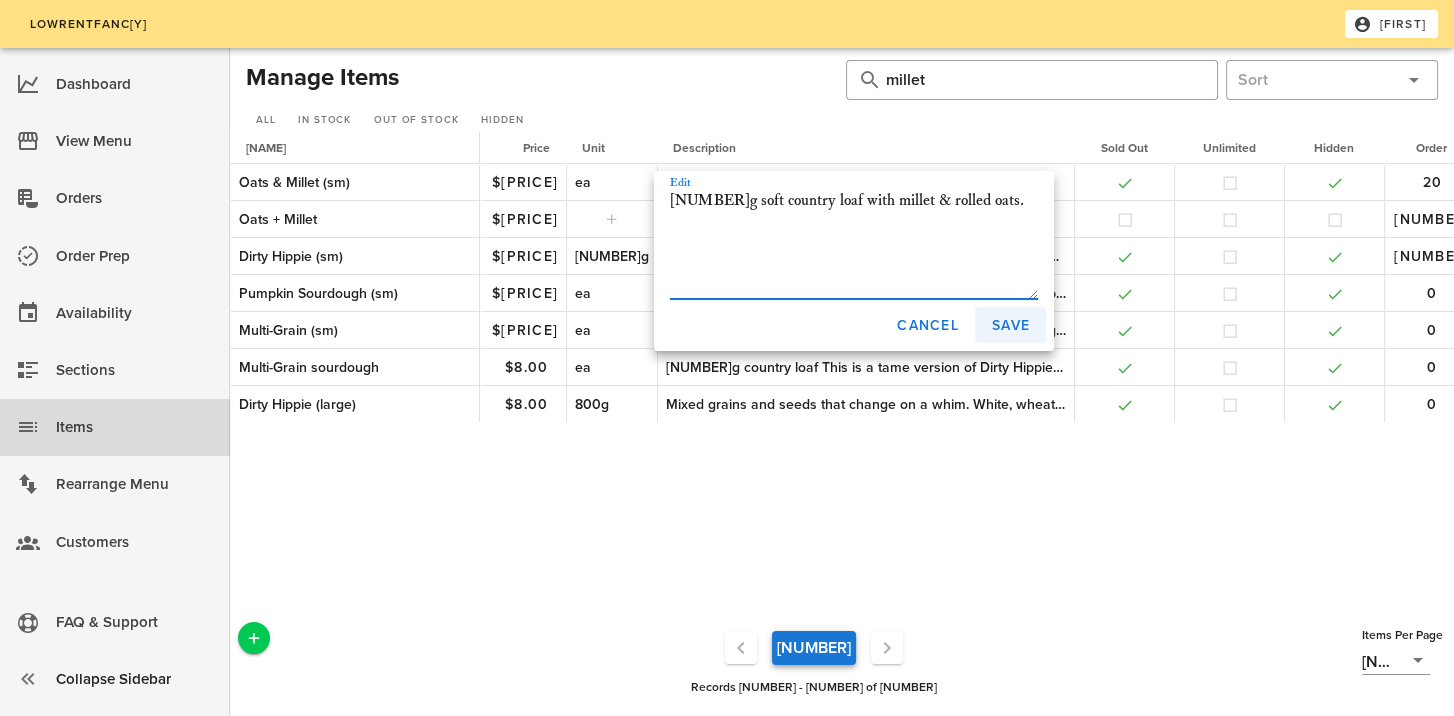 type on "[NUMBER]g soft country loaf with millet & rolled oats." 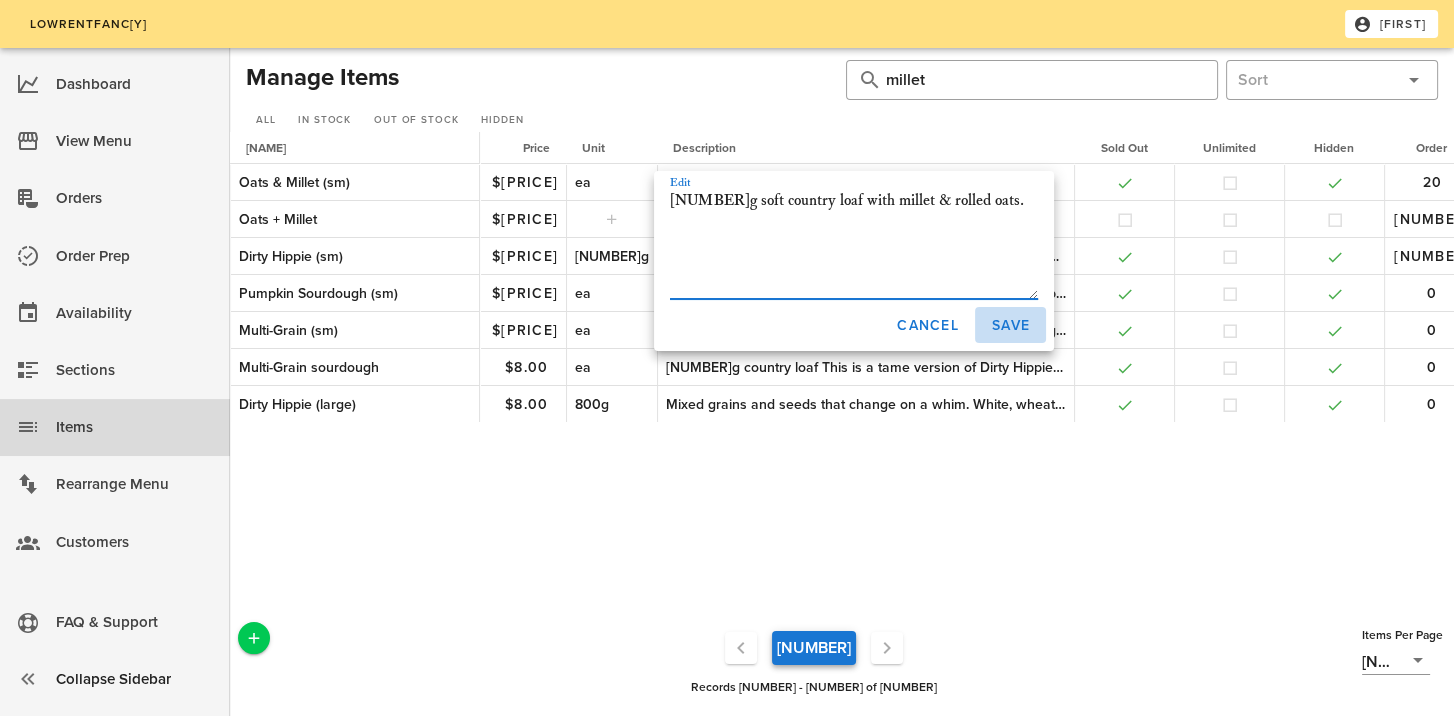click on "Save" at bounding box center (1010, 325) 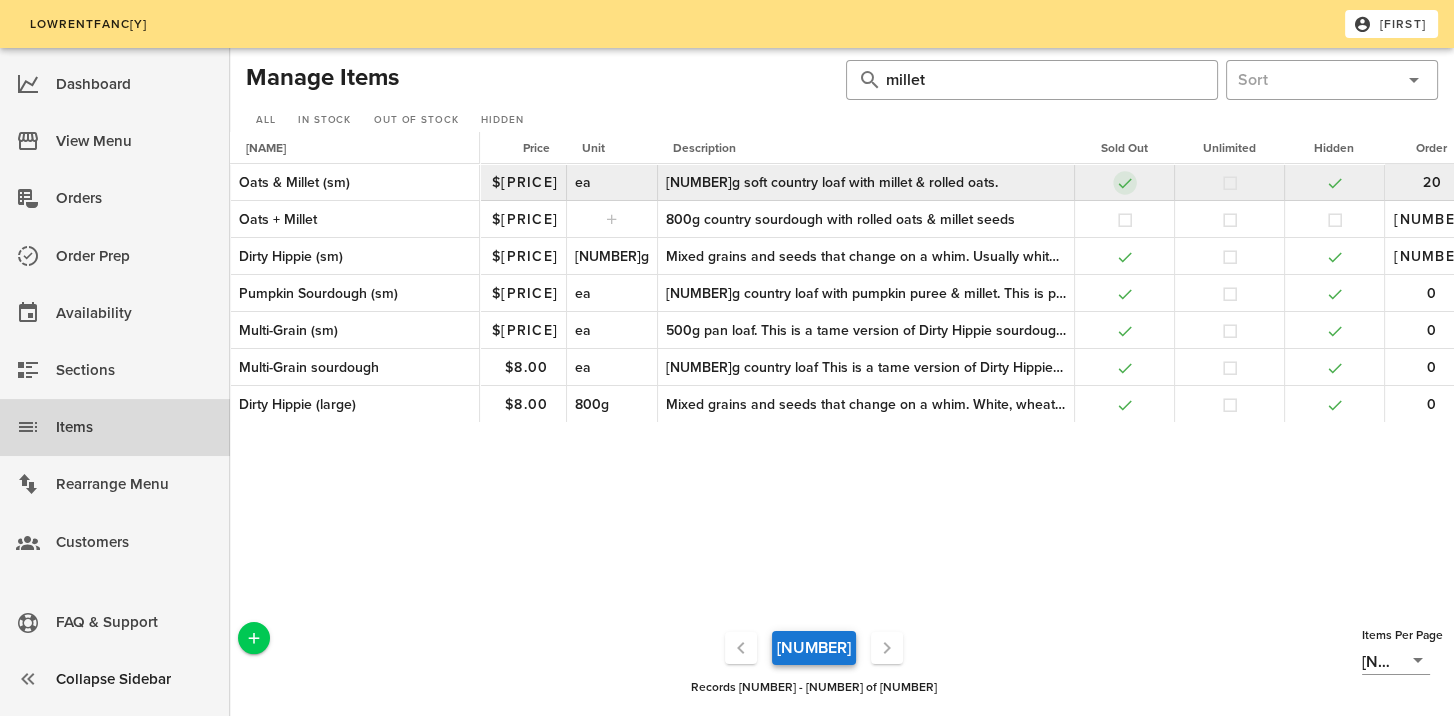 click at bounding box center (1125, 183) 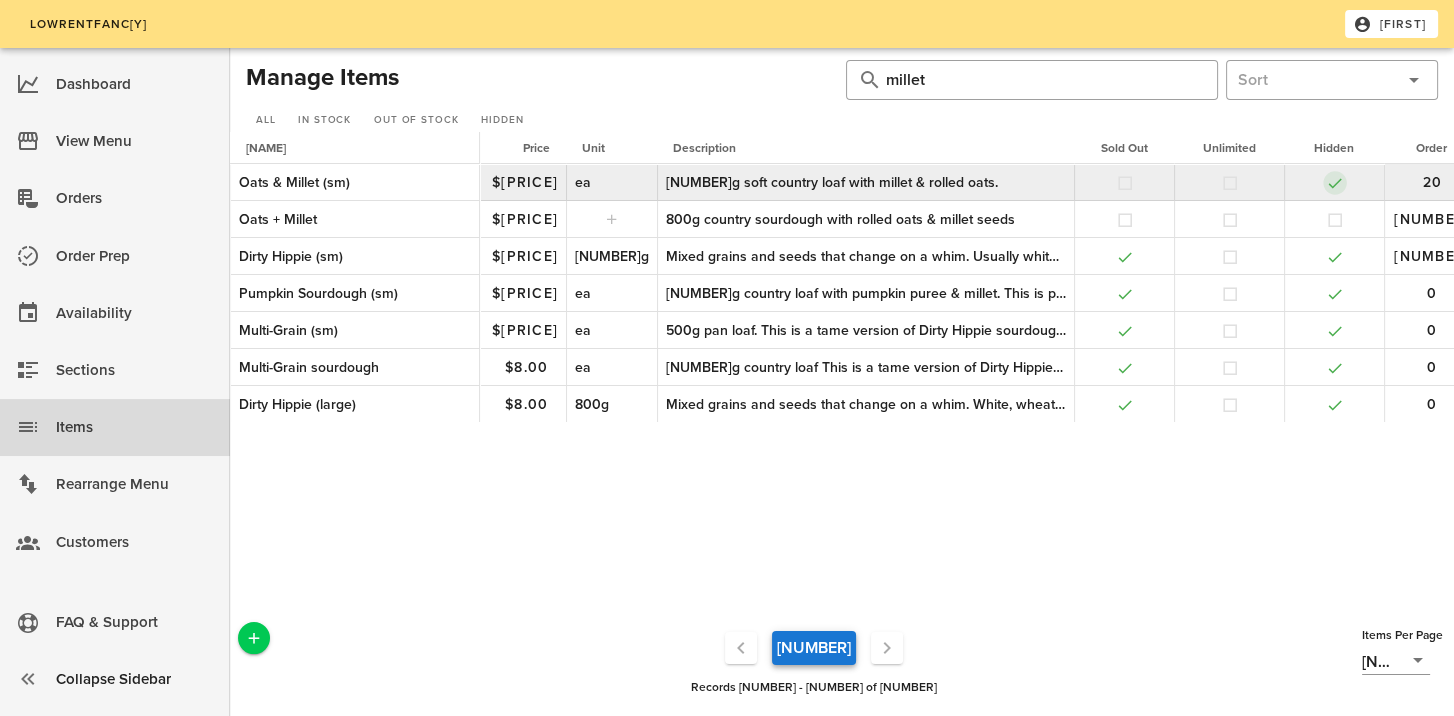 click at bounding box center (1335, 183) 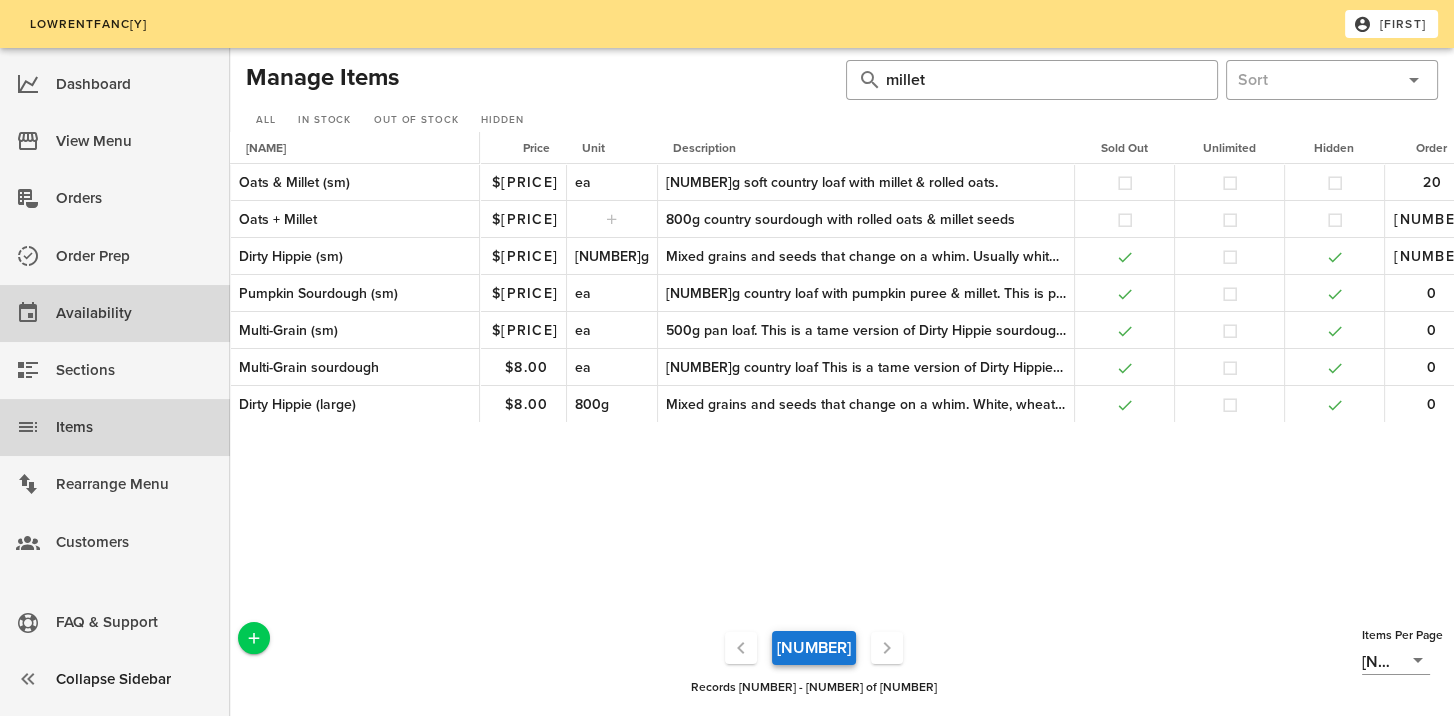 click on "Availability" at bounding box center (135, 313) 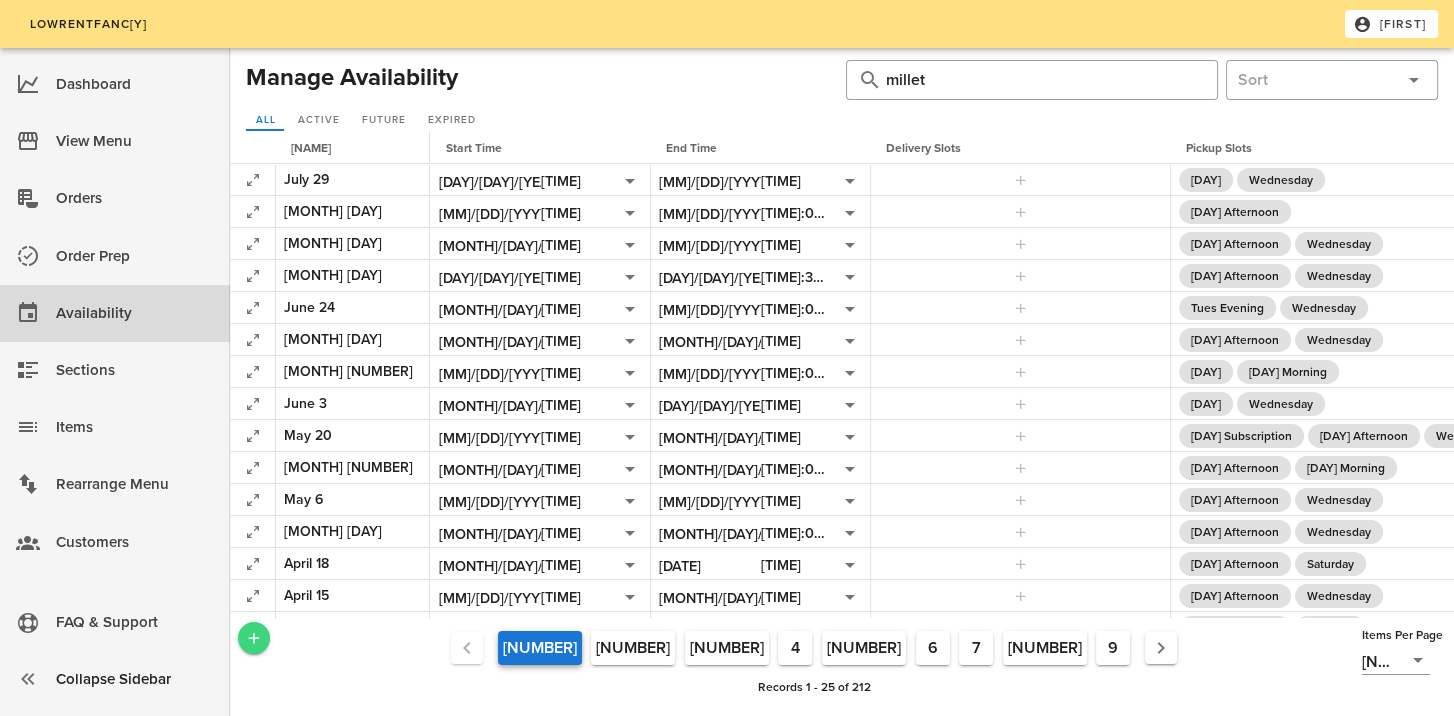 click at bounding box center (254, 638) 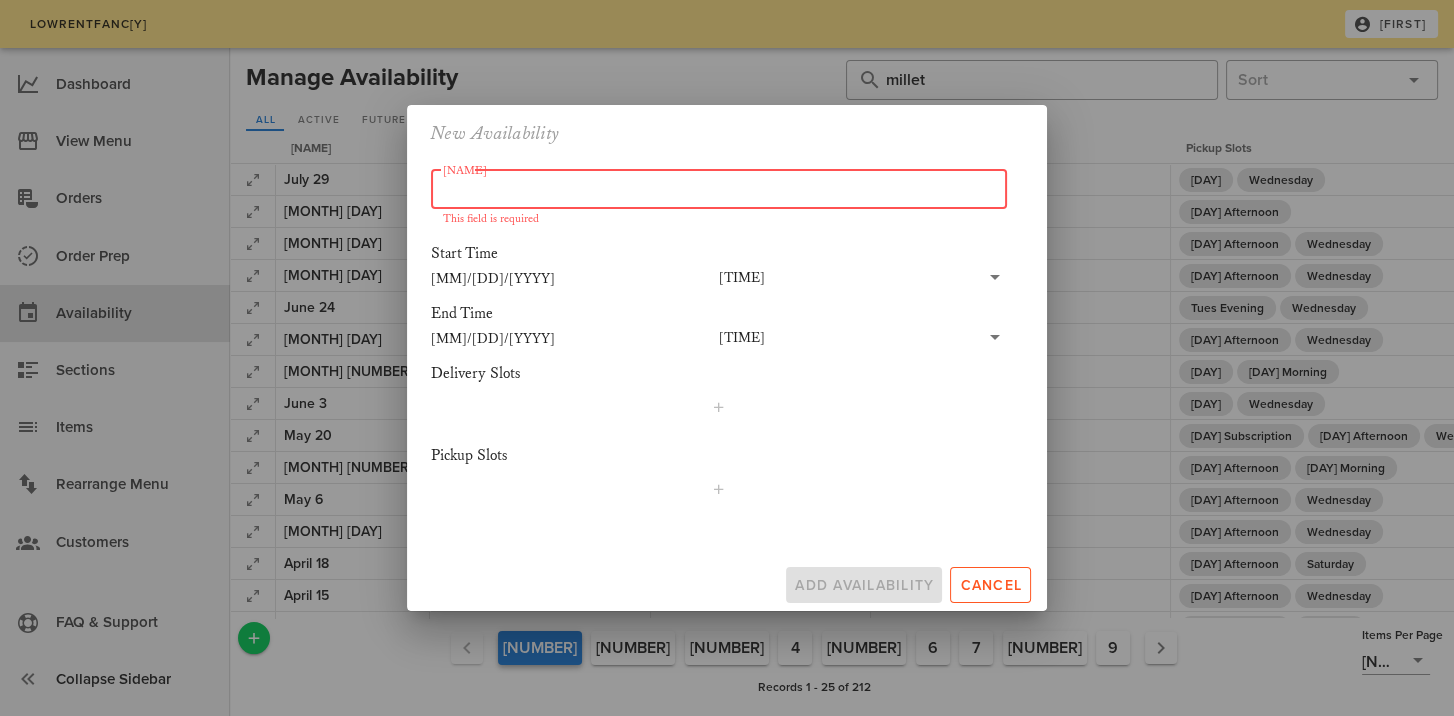 click on "[NAME]" at bounding box center (719, 189) 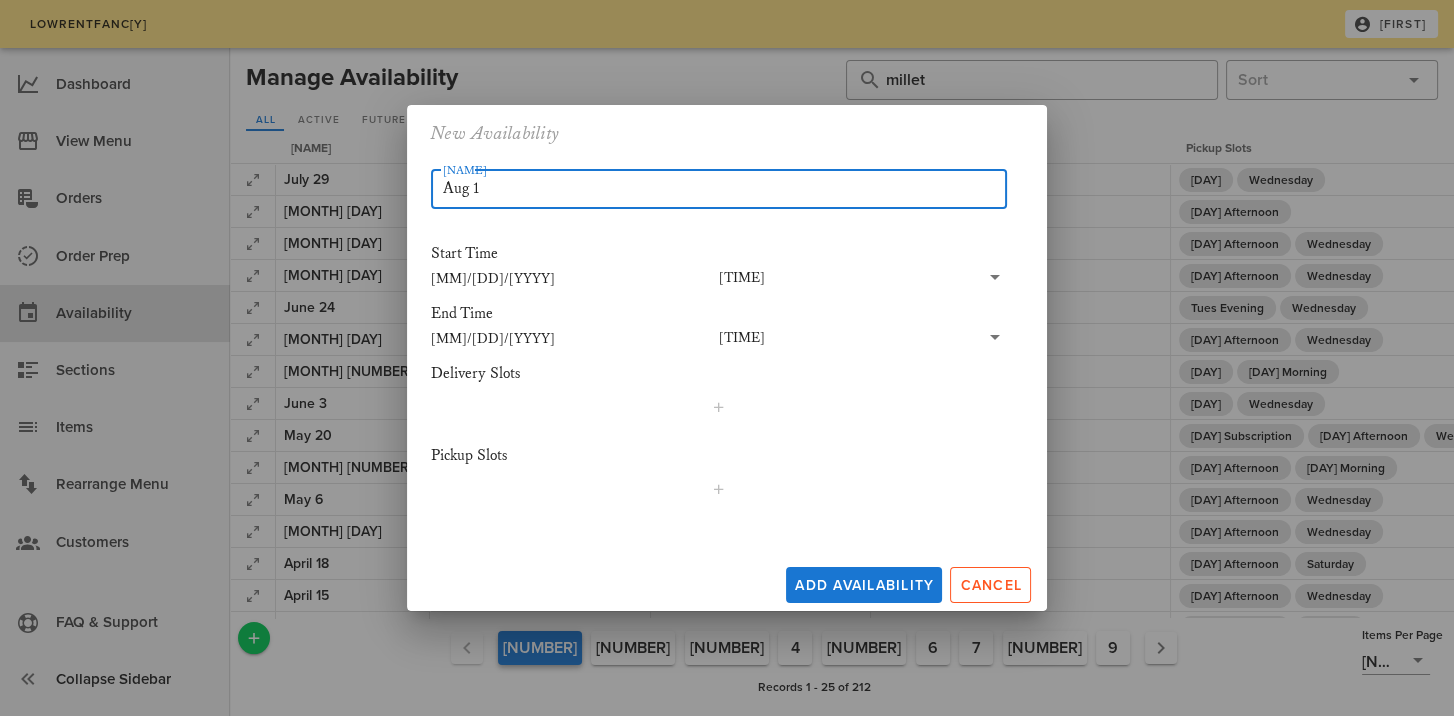type on "Aug 1" 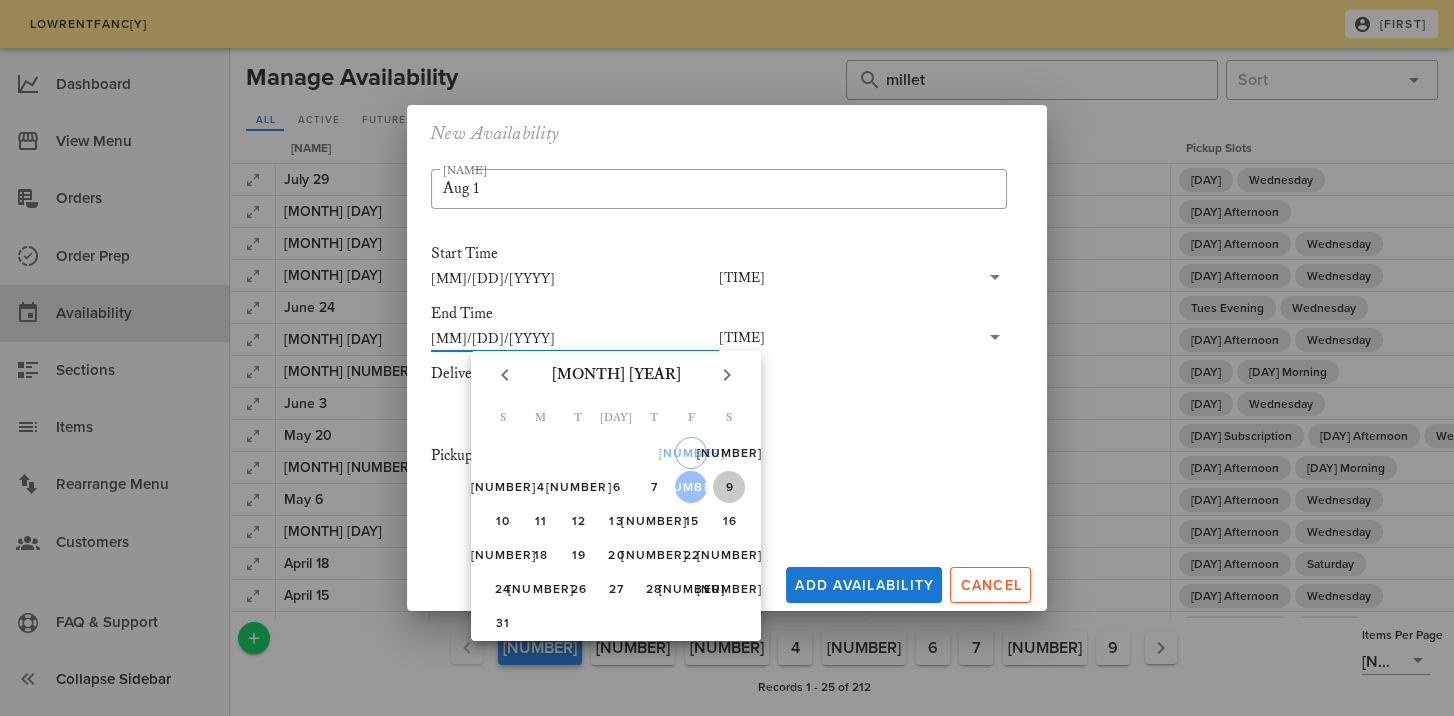 click on "9" at bounding box center (729, 487) 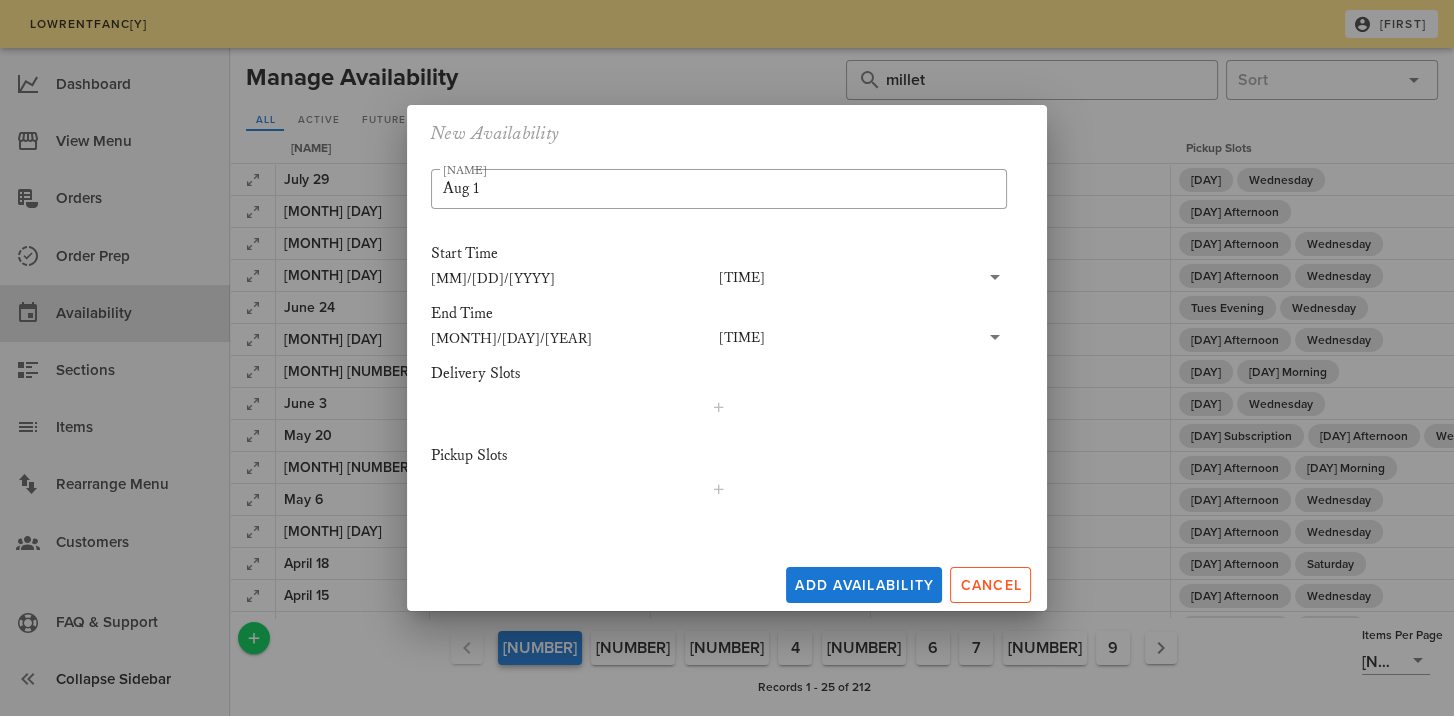 click on "[MONTH]/[DAY]/[YEAR]" at bounding box center [575, 338] 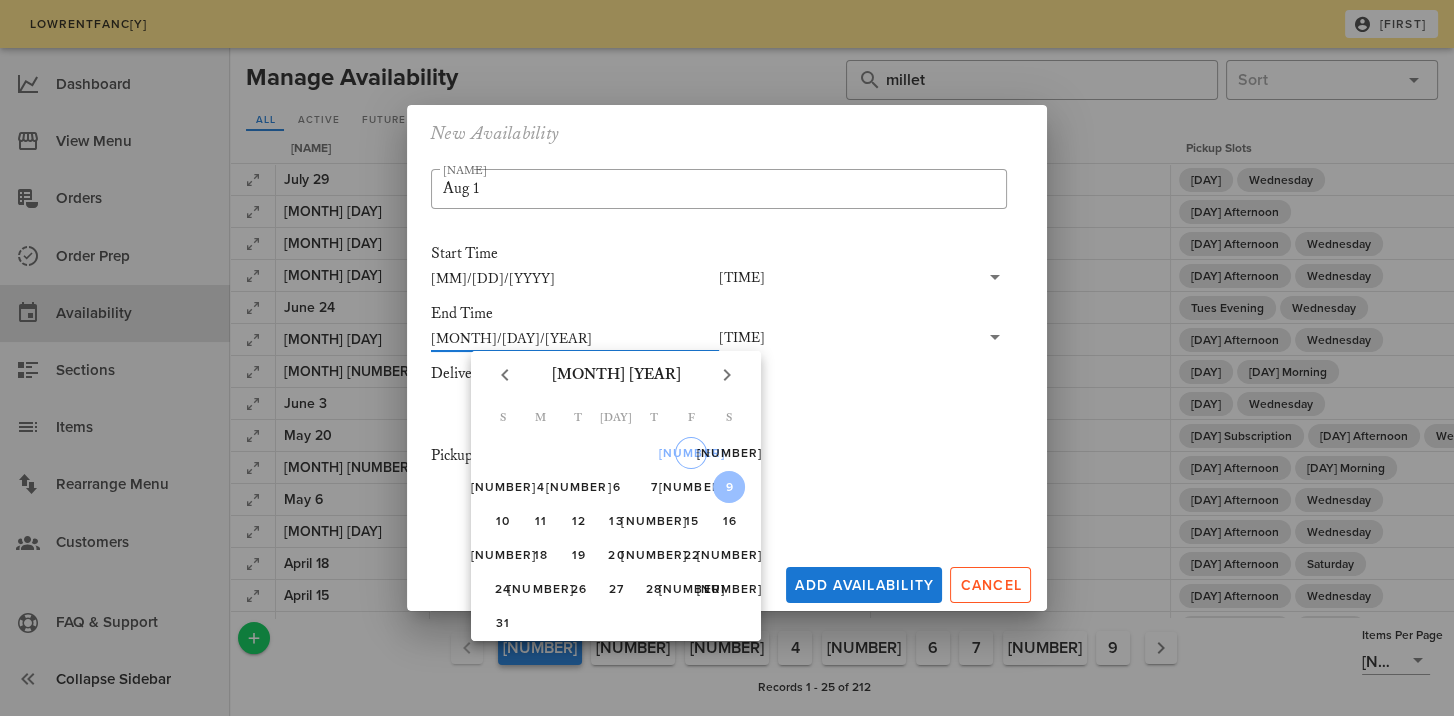 click on "[TIME]" at bounding box center [742, 338] 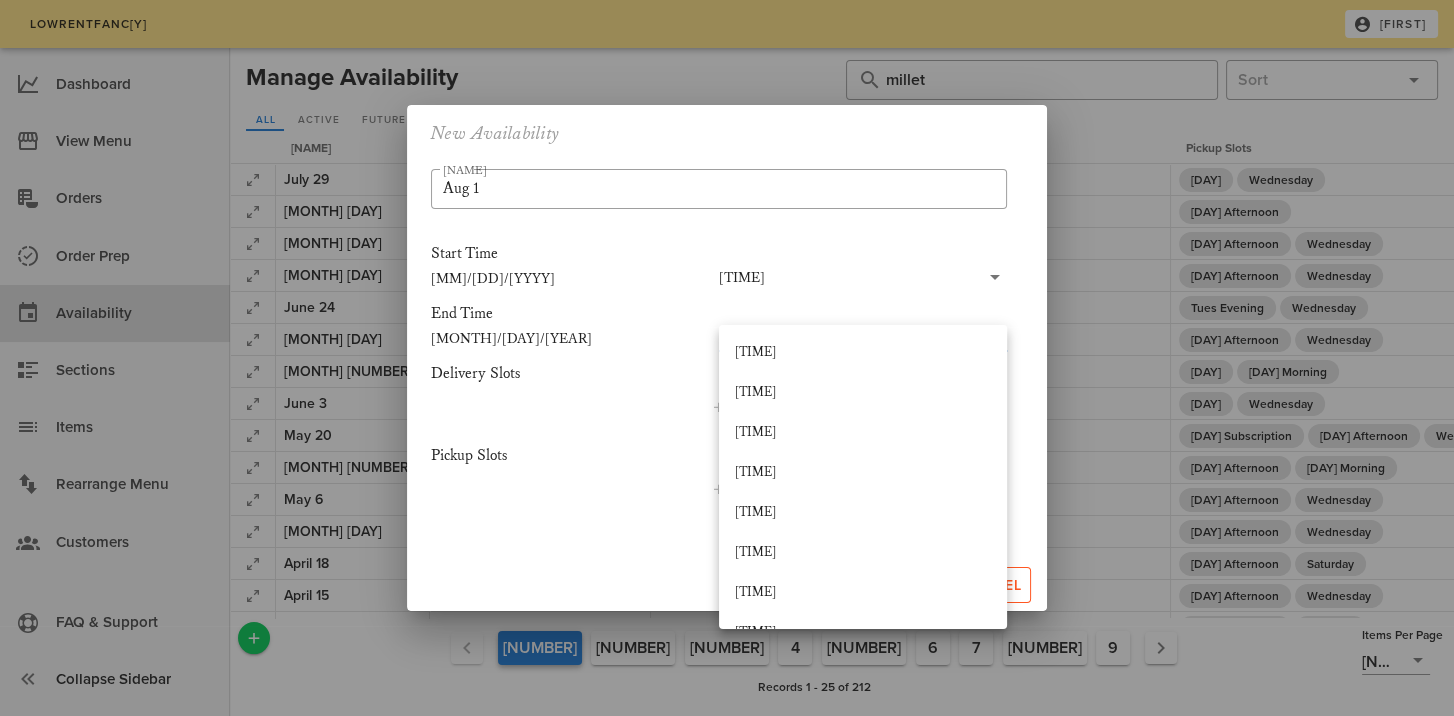 click on "[TIME] [TIME] [TIME] [TIME] [TIME] [TIME] [TIME] [TIME] [TIME] [TIME] [TIME] [TIME] [TIME] [TIME] [TIME] [TIME] [TIME] [TIME] [TIME] [TIME]" at bounding box center (863, 733) 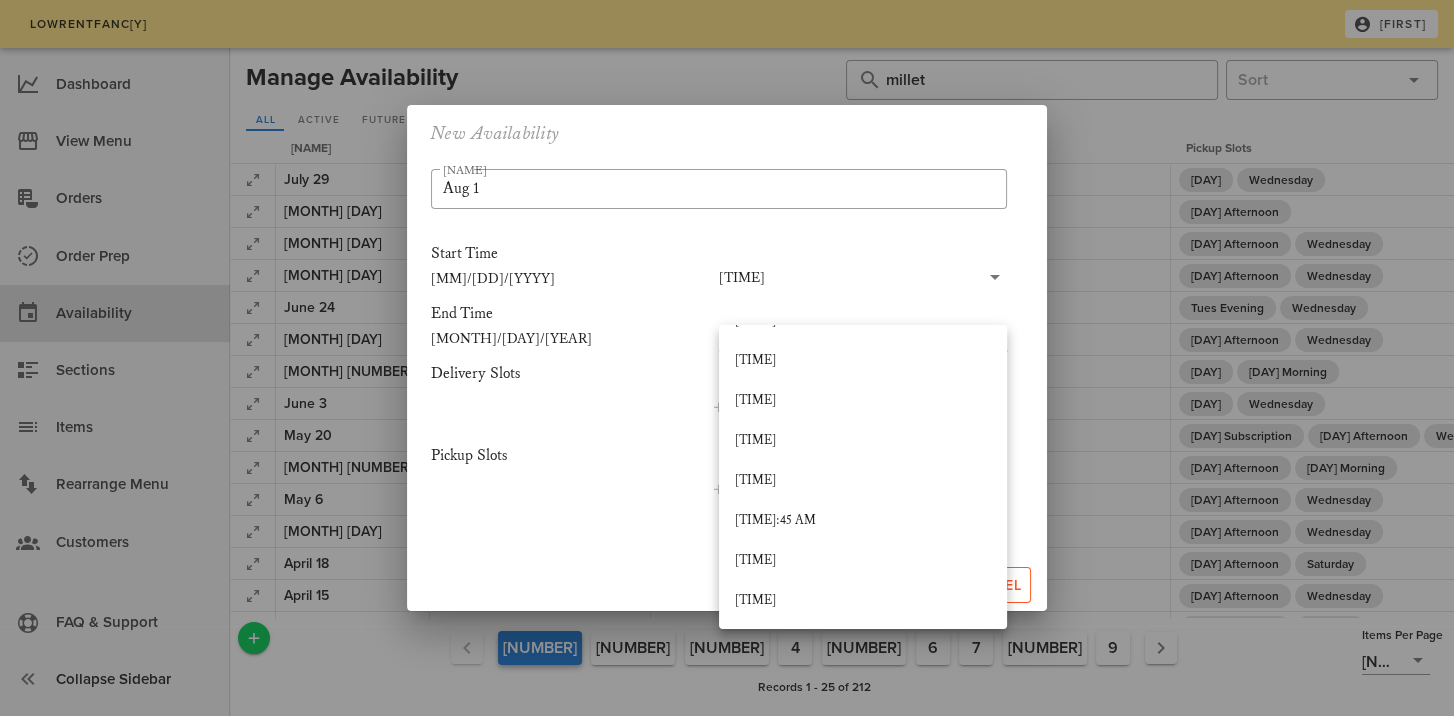 scroll, scrollTop: 1412, scrollLeft: 0, axis: vertical 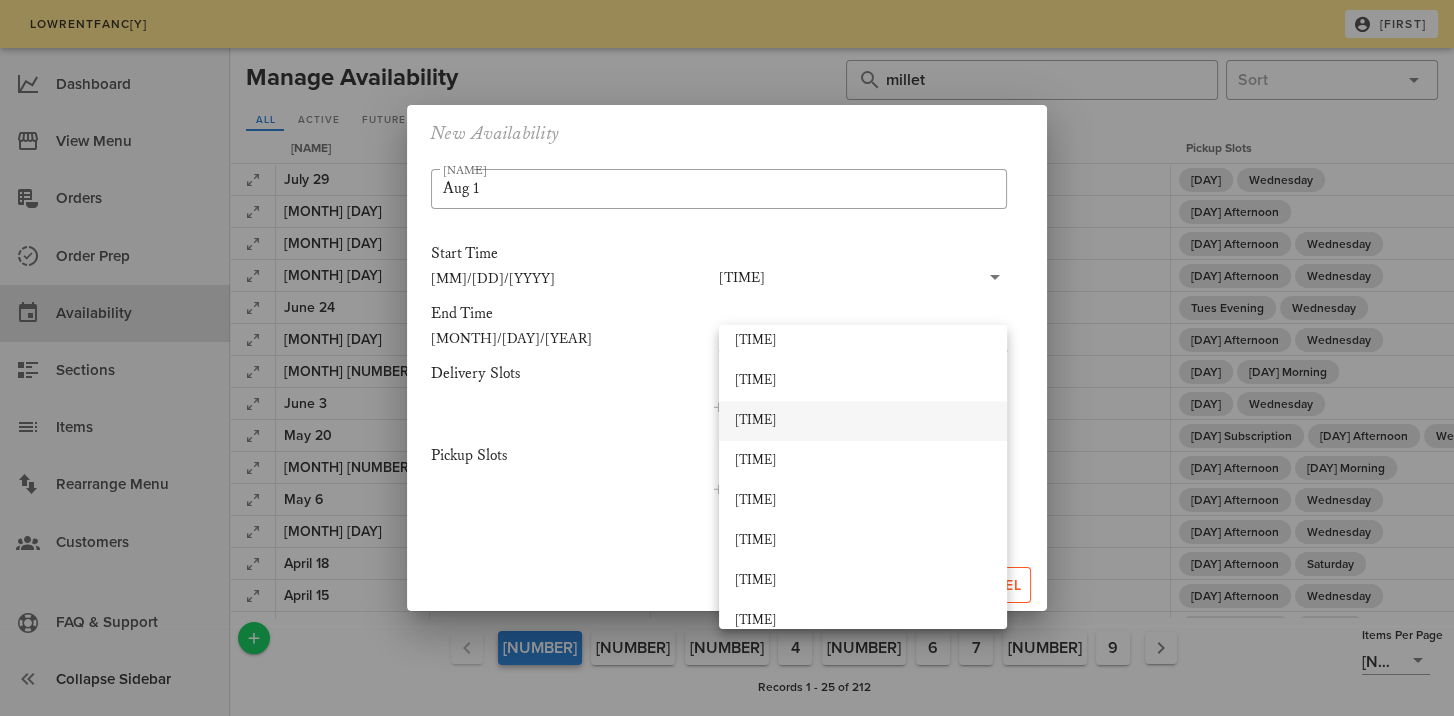 click on "[TIME]" at bounding box center (863, 421) 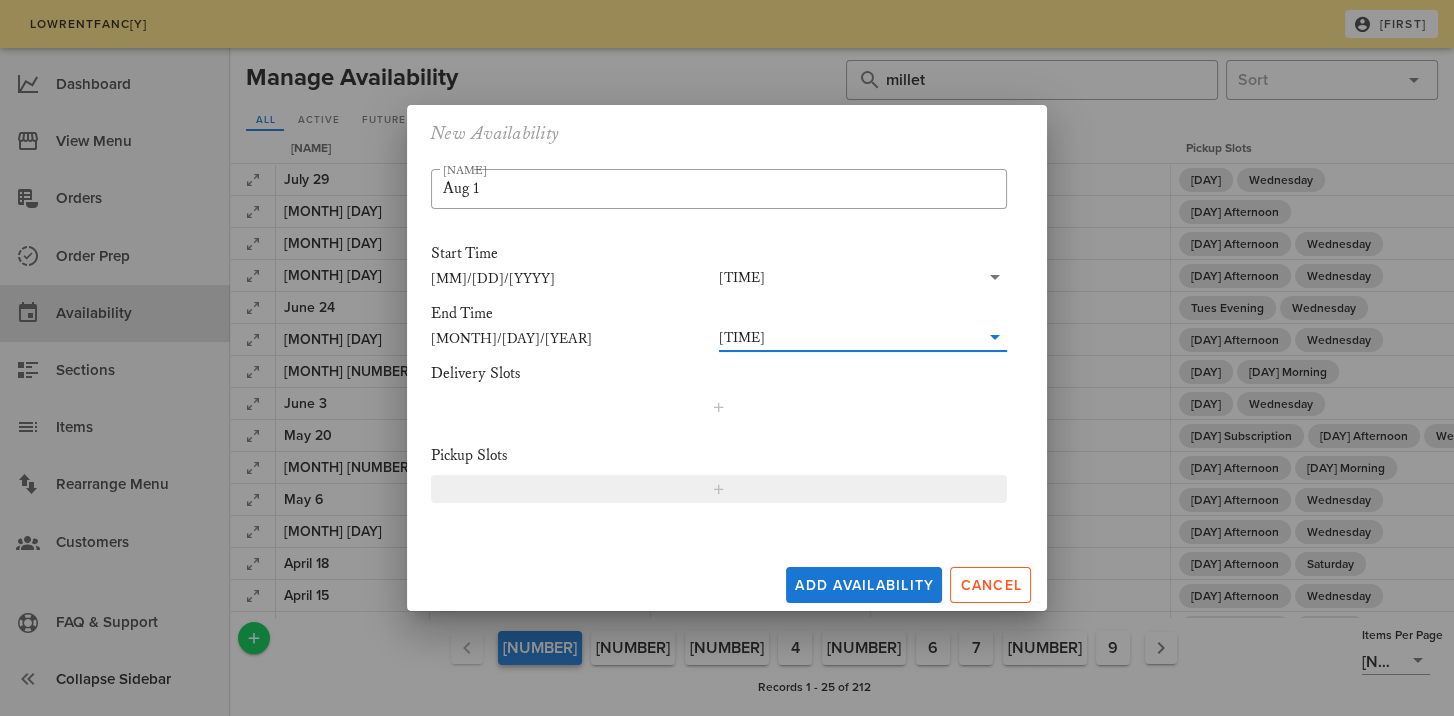 click at bounding box center (719, 489) 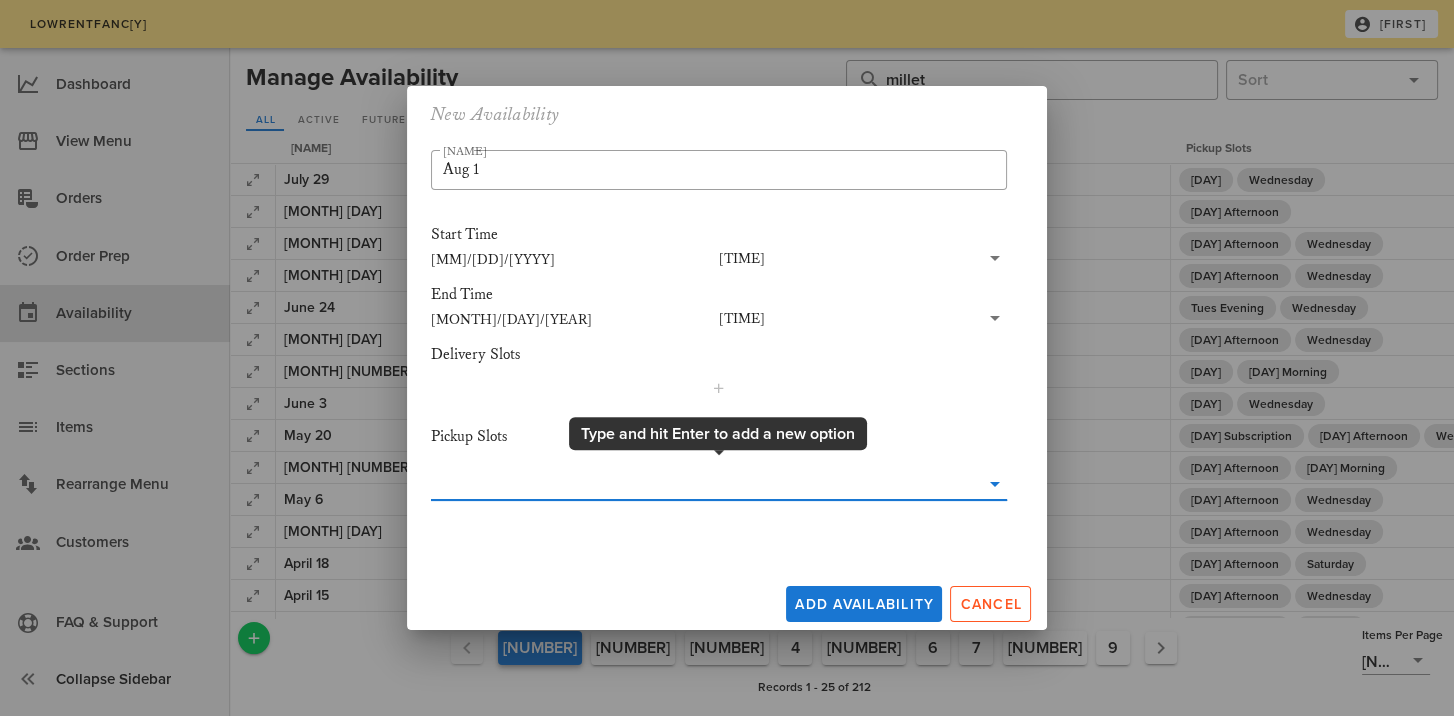 click at bounding box center (705, 484) 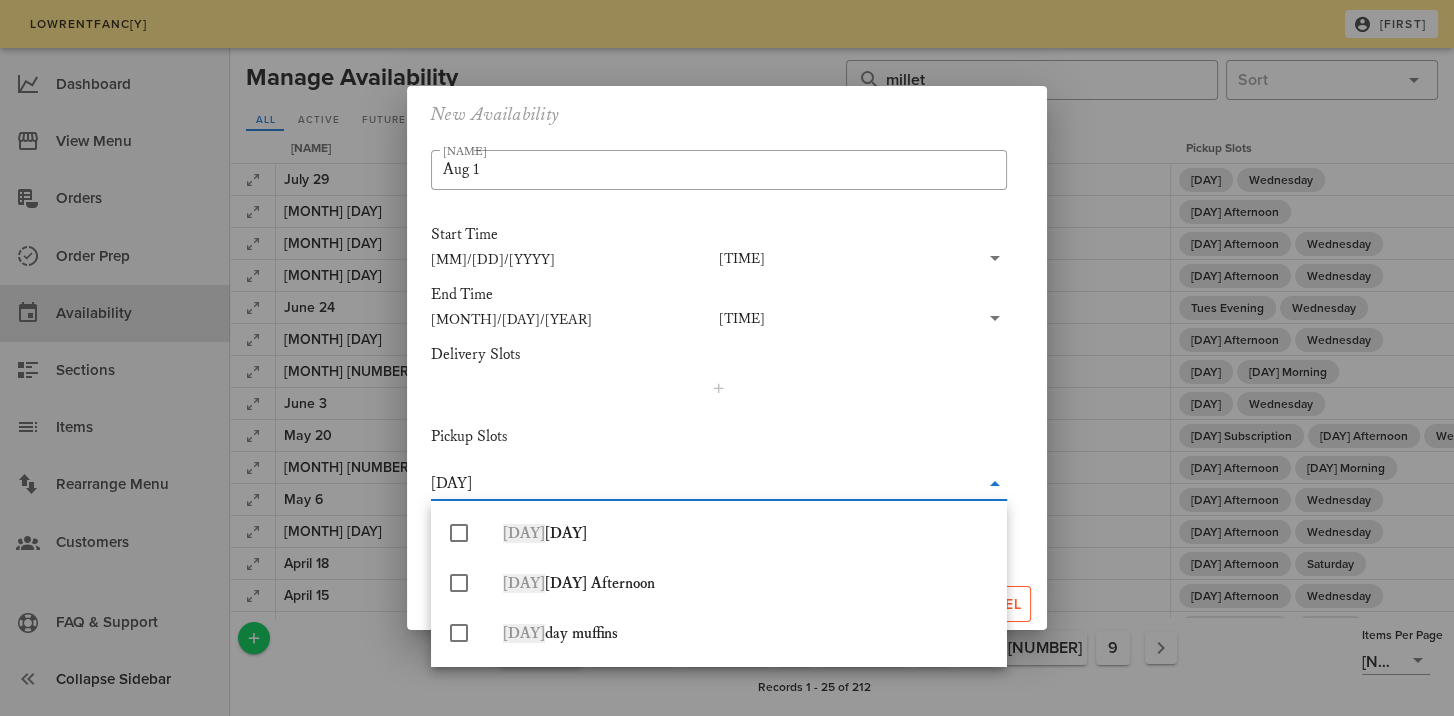 type on "FRid[AY]" 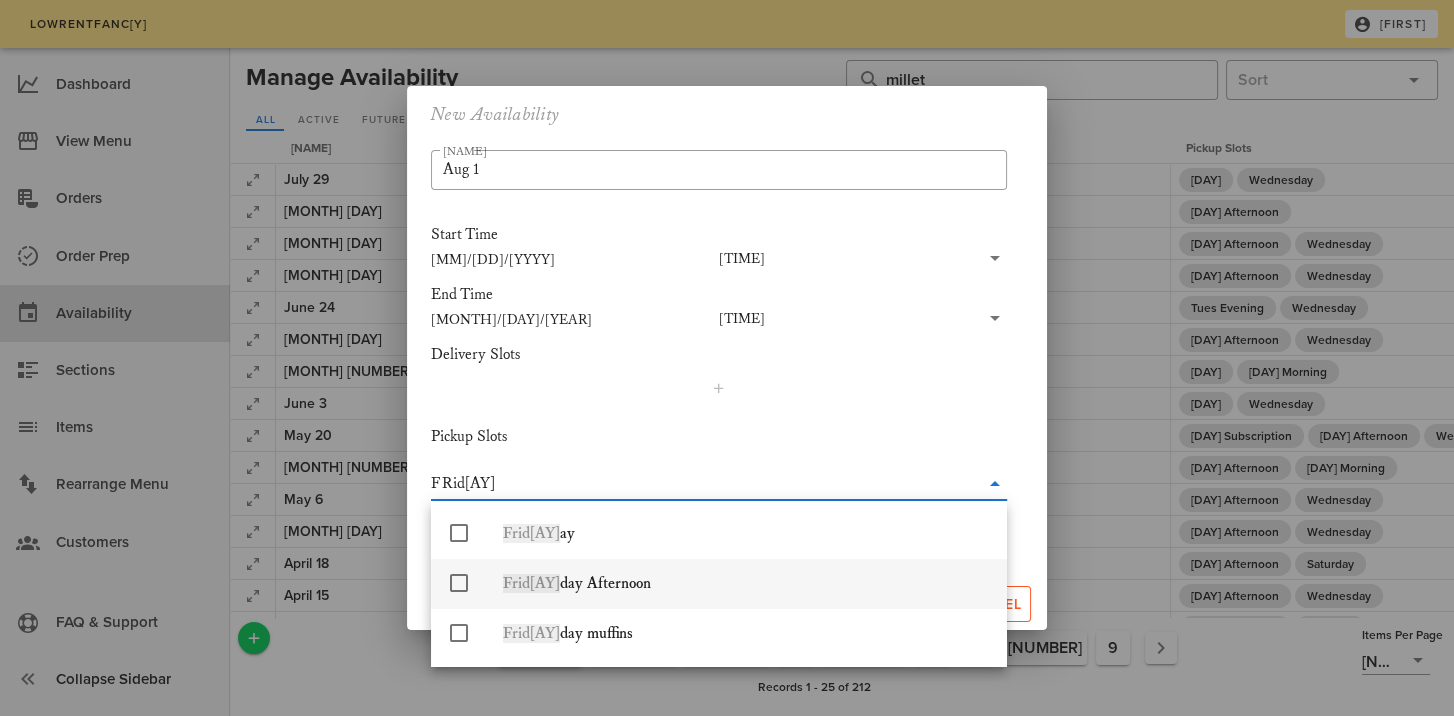 click at bounding box center [459, 583] 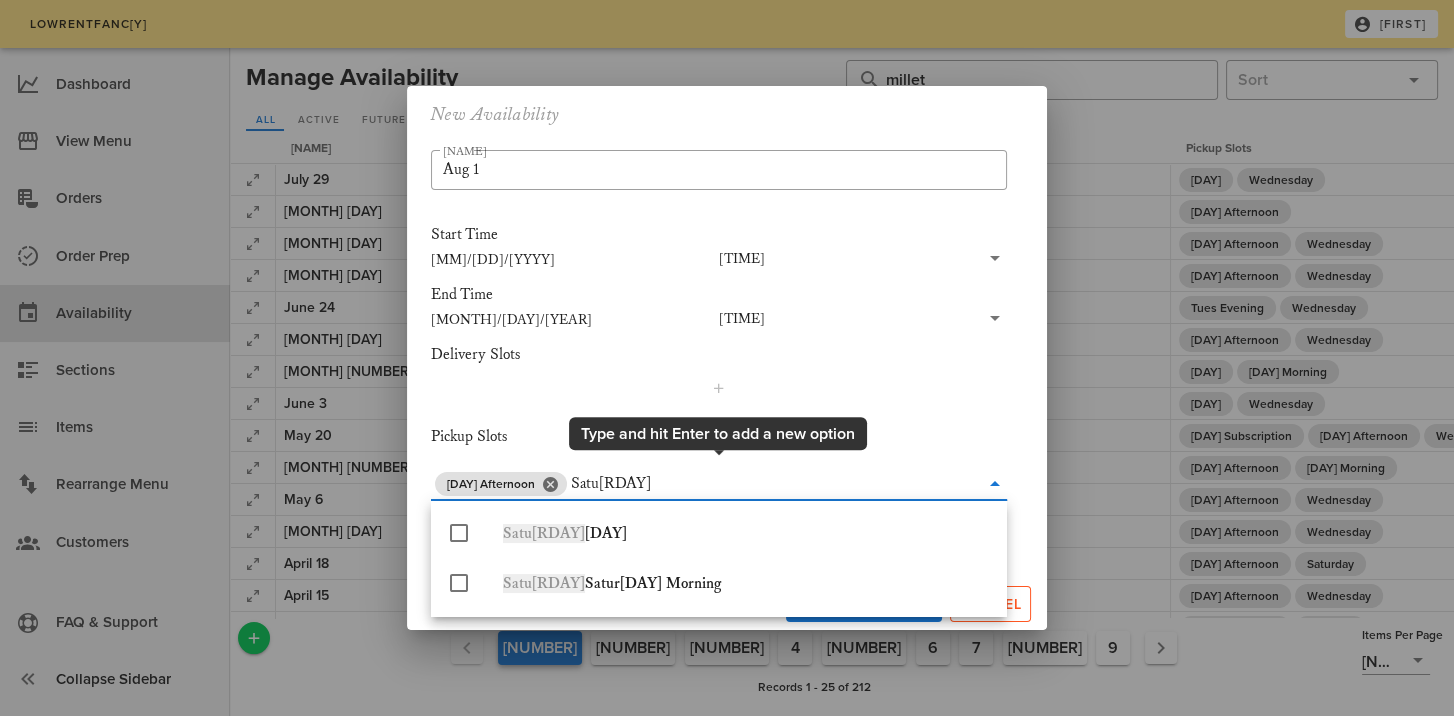 type on "Satur[DAY]" 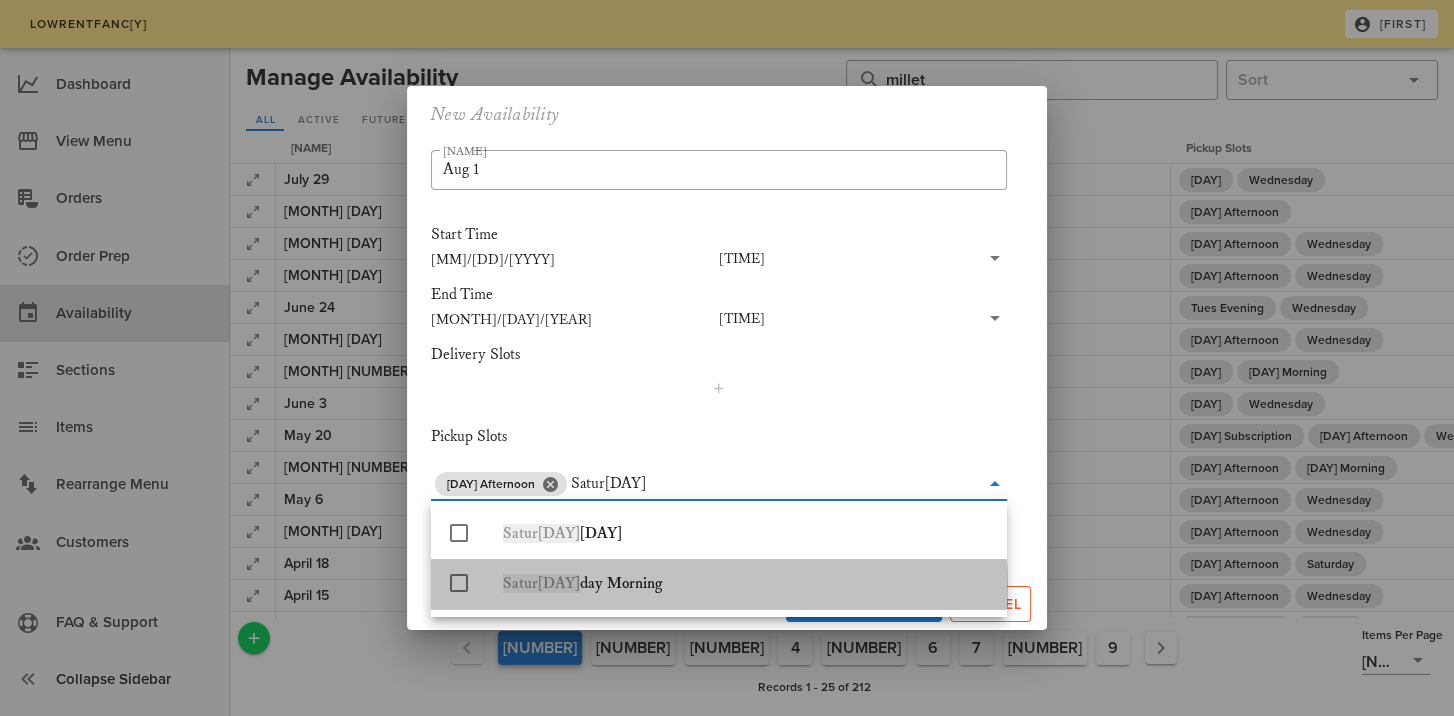 click on "[DAY] Morning" at bounding box center [747, 583] 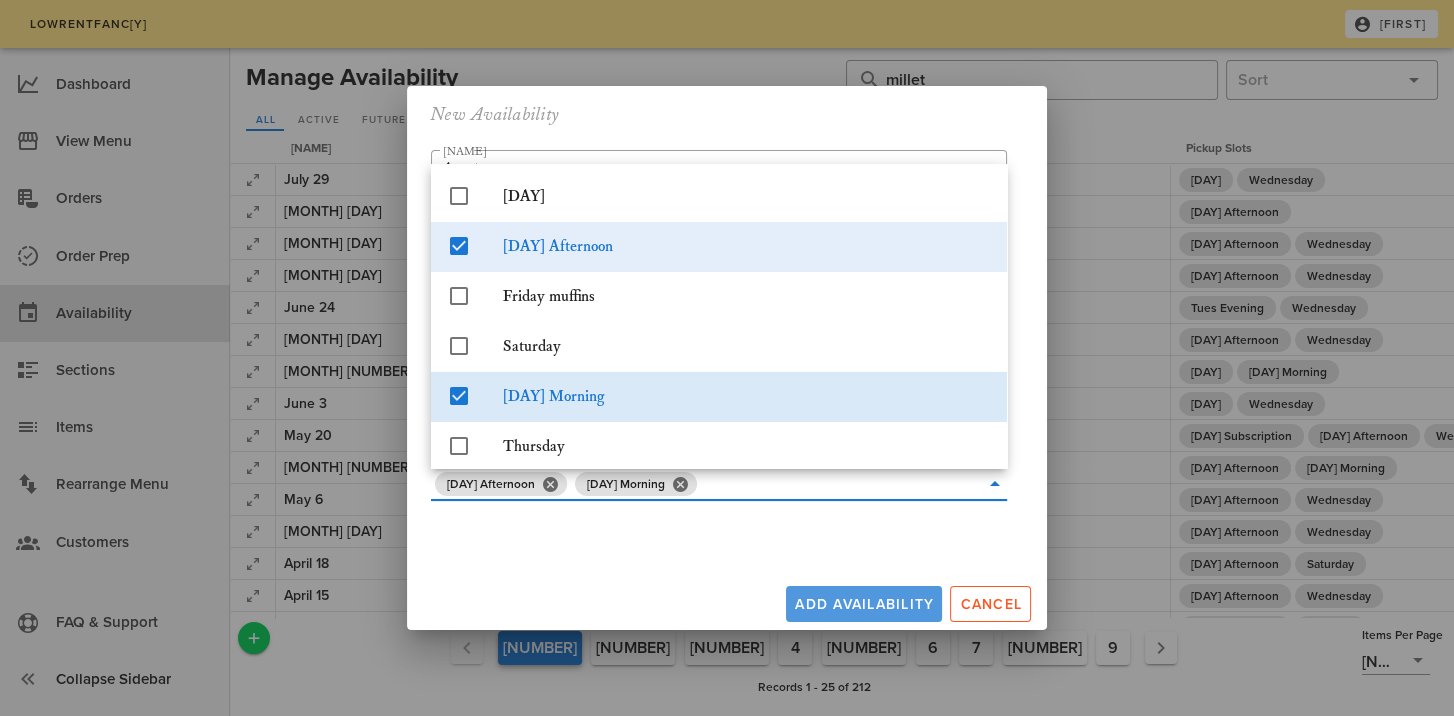 click on "low-rent fancy bread co.   [FIRST]  Dashboard  View Menu  Orders  Order Prep  Availability  Sections  Items  Rearrange Menu  Customers  Shop Settings  FAQ & Support Collapse Sidebar Manage Availability ​ millet ​ All Active Future Expired Name Start Time End Time Delivery Slots Pickup Slots July 29 7/29/[YEAR] 3:30 PM 8/6/[YEAR] 12:15 PM  [DAY]   [DAY]  July 18 7/18/[YEAR] 1:00 PM 7/18/[YEAR] 3:00 PM  [DAY] Afternoon  July 8 7/8/[YEAR] 1:15 PM 7/9/[YEAR] 3:30 PM  [DAY] Afternoon   [DAY]  July 1 7/1/[YEAR] 2:00 PM 7/2/[YEAR] 1:30 PM  [DAY] Afternoon   [DAY]  June 24 6/24/[YEAR] 5:15 PM 6/25/[YEAR] 12:00 PM  [DAY] Evening   [DAY]  June 10 6/10/[YEAR] 11:30 AM 6/11/[YEAR] 11:30 AM  [DAY] Afternoon   [DAY]  June 6 6/6/[YEAR] 4:15 PM 6/7/[YEAR] 12:00 PM  [DAY]   [DAY] Morning  June 3 6/3/[YEAR] 2:30 PM 6/4/[YEAR] 2:30 PM  [DAY]   [DAY]  May 20 5/19/[YEAR] 1:00 PM 5/21/[YEAR] 1:00 PM  [DAY] Subscription   [DAY] Afternoon   [DAY]  May 9 5/9/[YEAR] 12:45 PM 5/10/[YEAR] 12:00 PM  [DAY] Afternoon   [DAY] Morning  1 2" at bounding box center [727, 358] 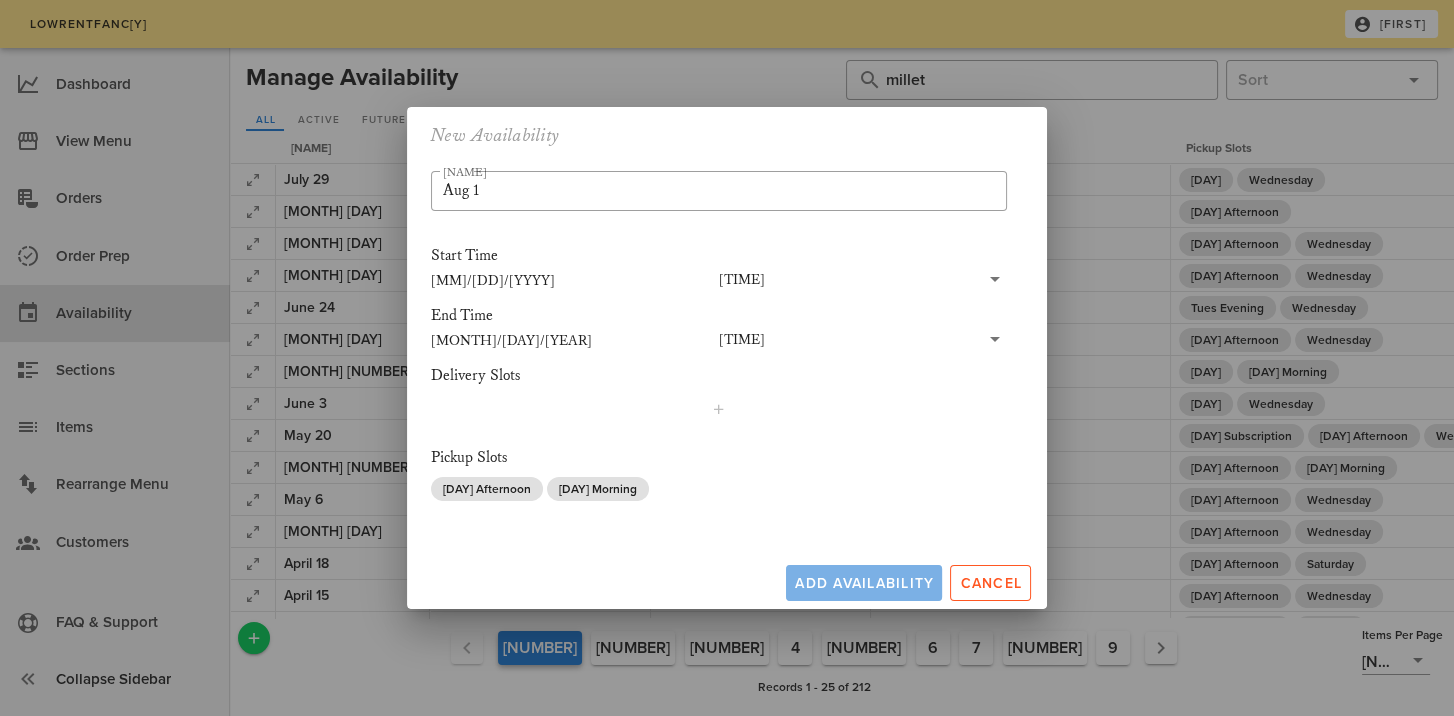 click on "Add Availability" at bounding box center [864, 583] 